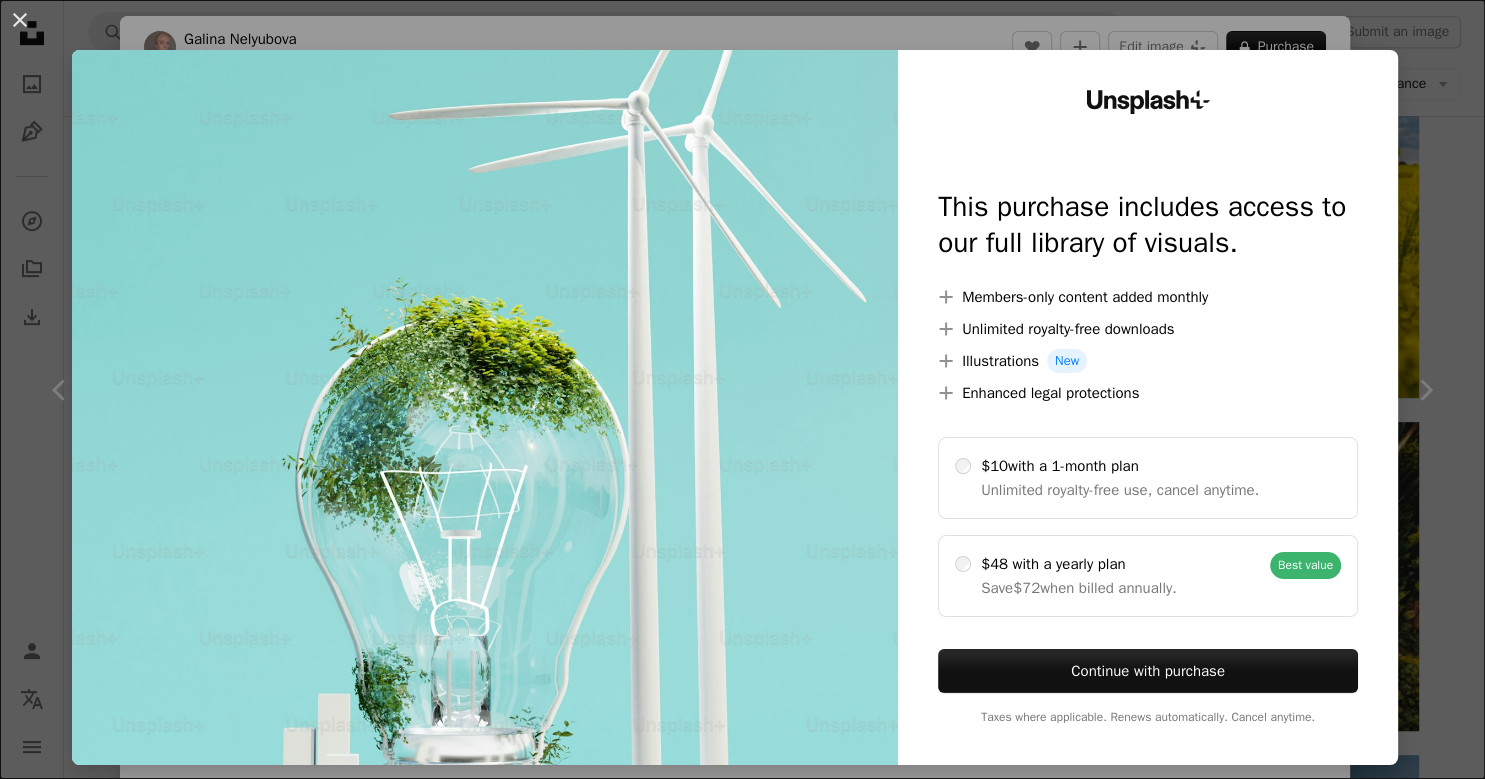 scroll, scrollTop: 1056, scrollLeft: 0, axis: vertical 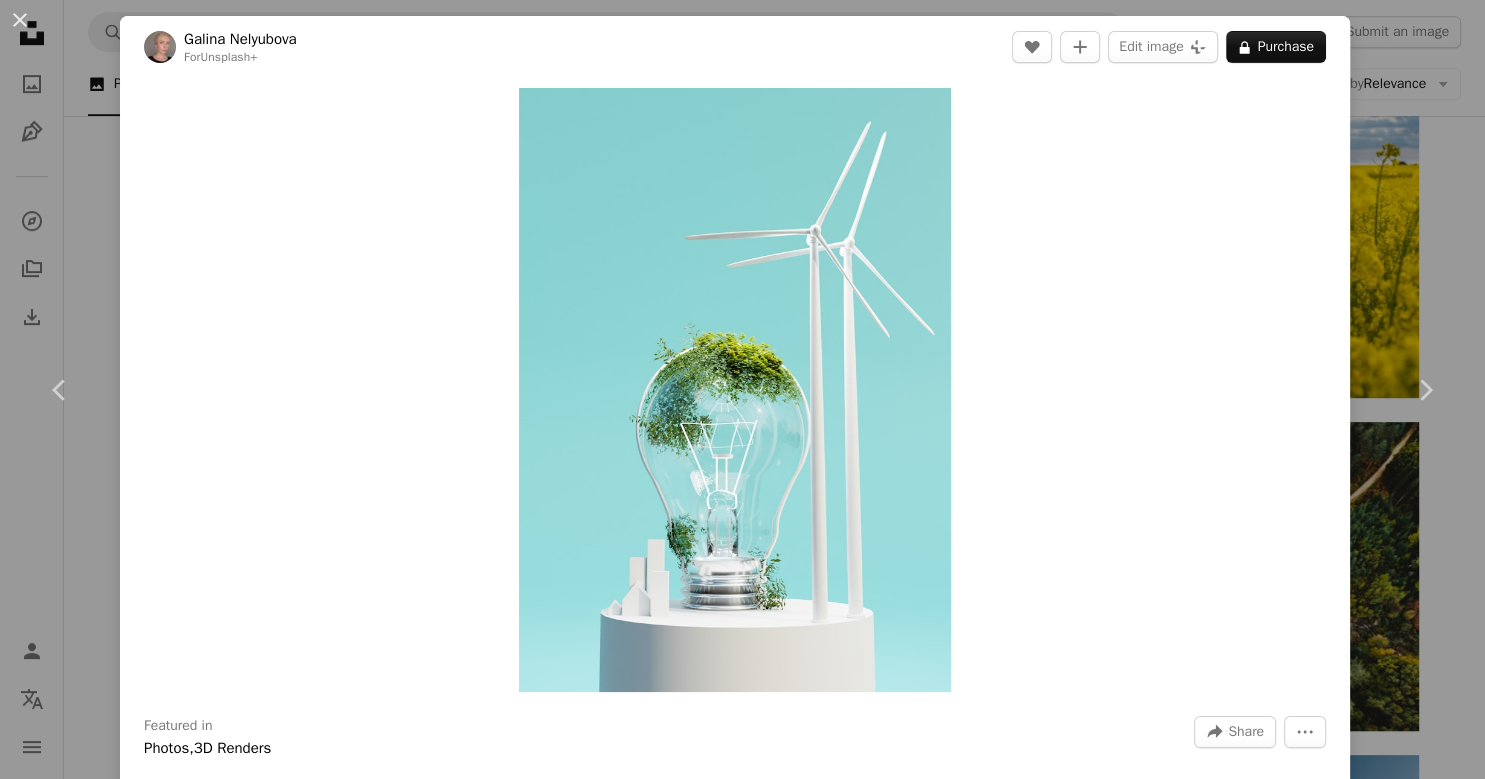 click on "An X shape Chevron left Chevron right [FIRST] [LAST] For  Unsplash+ A heart A plus sign Edit image   Plus sign for Unsplash+ A lock   Purchase Zoom in Featured in Photos ,  3D Renders A forward-right arrow Share More Actions 'Earth Day' - a collection of illustrations to support recycling and green energy Calendar outlined Published on  March 24, 2023 Safety Licensed under the  Unsplash+ License sustainability 3d render renewable energy render wind turbine green energy esg earth day ecology clean energy environmental governance environmental protection wind energy future city sustainable energy 3d illustration social responsibility corporate sustainability green power HD Wallpapers From this series Chevron right Plus sign for Unsplash+ A heart A plus sign [FIRST] [LAST] For" at bounding box center [742, 389] 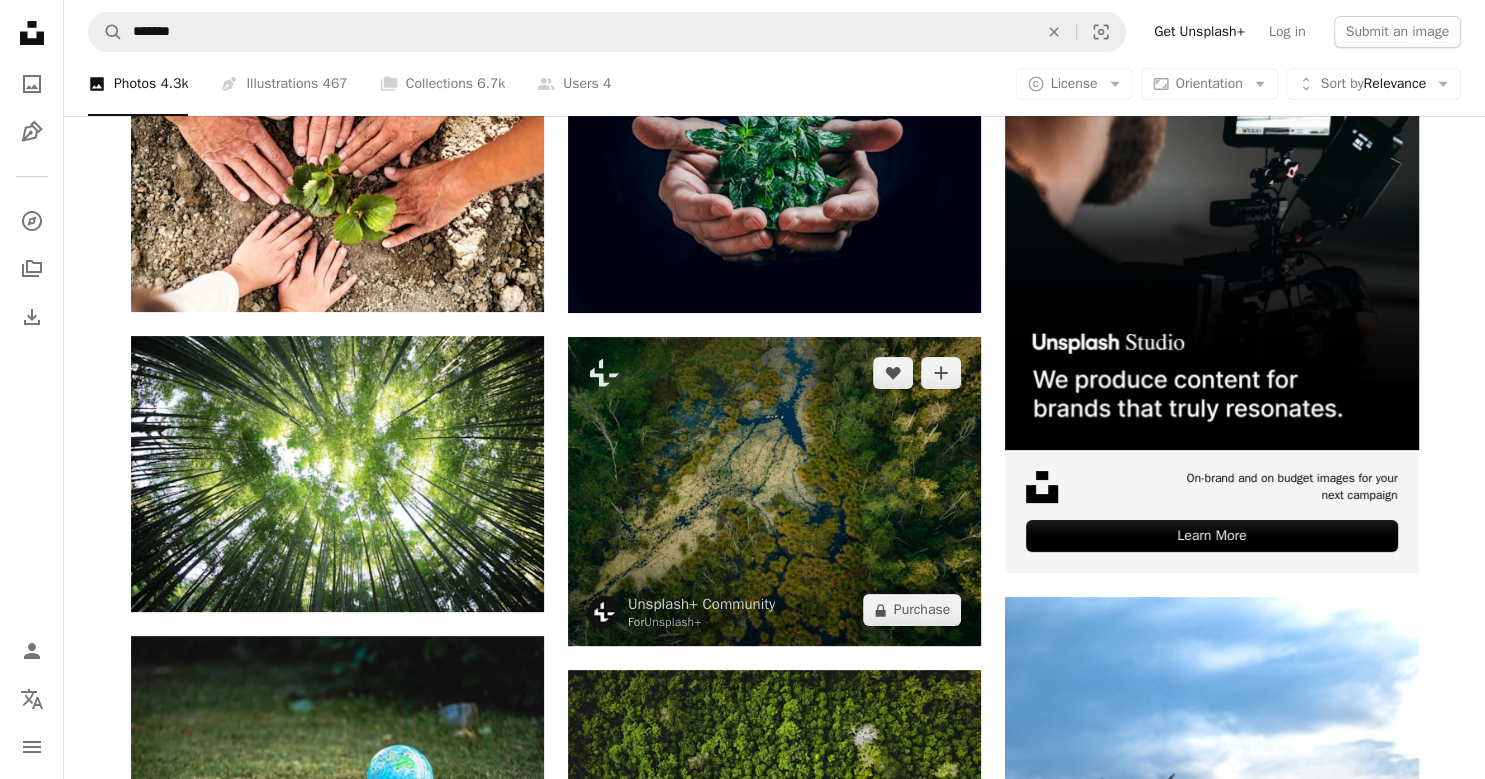 scroll, scrollTop: 0, scrollLeft: 0, axis: both 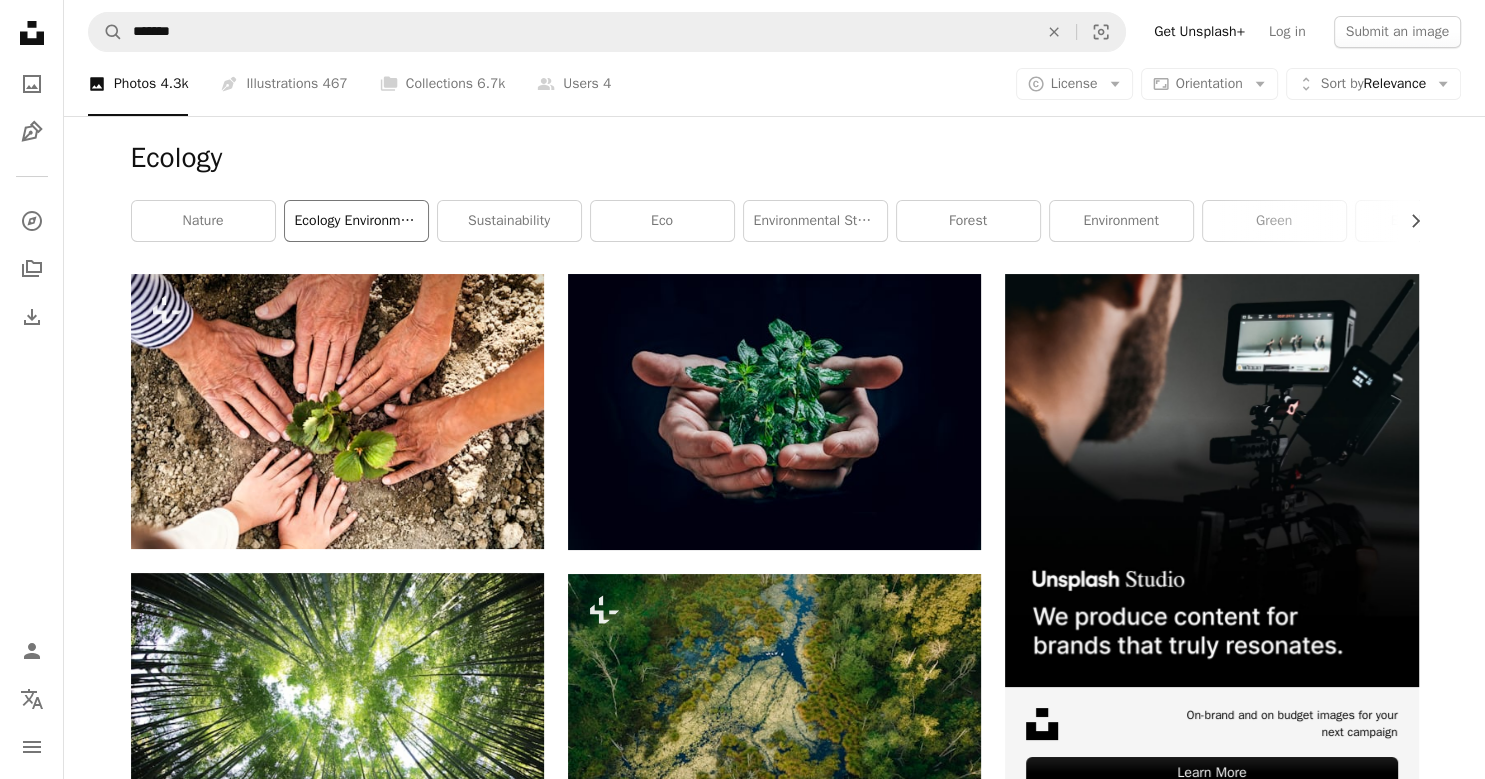 click on "ecology environment" at bounding box center [356, 221] 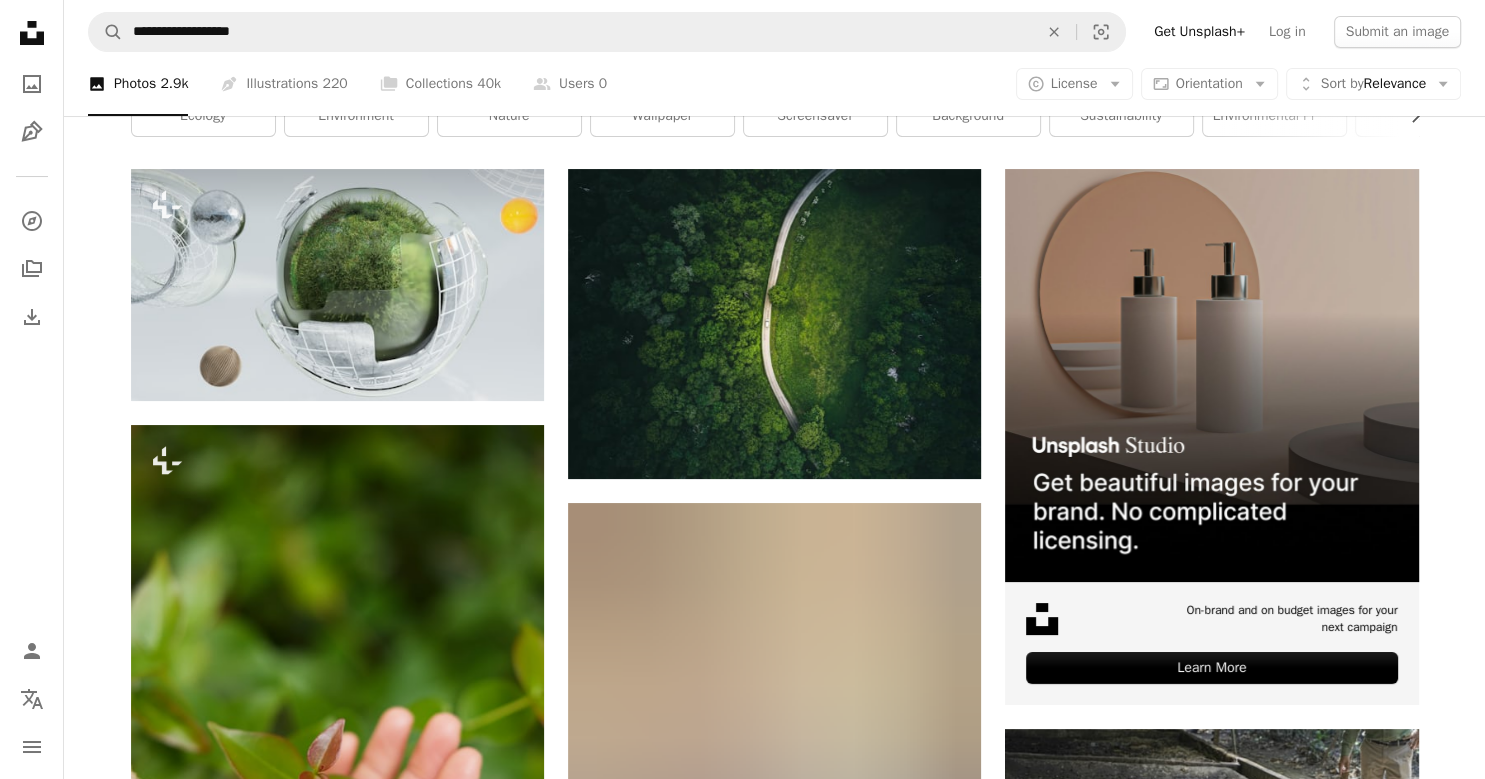 scroll, scrollTop: 0, scrollLeft: 0, axis: both 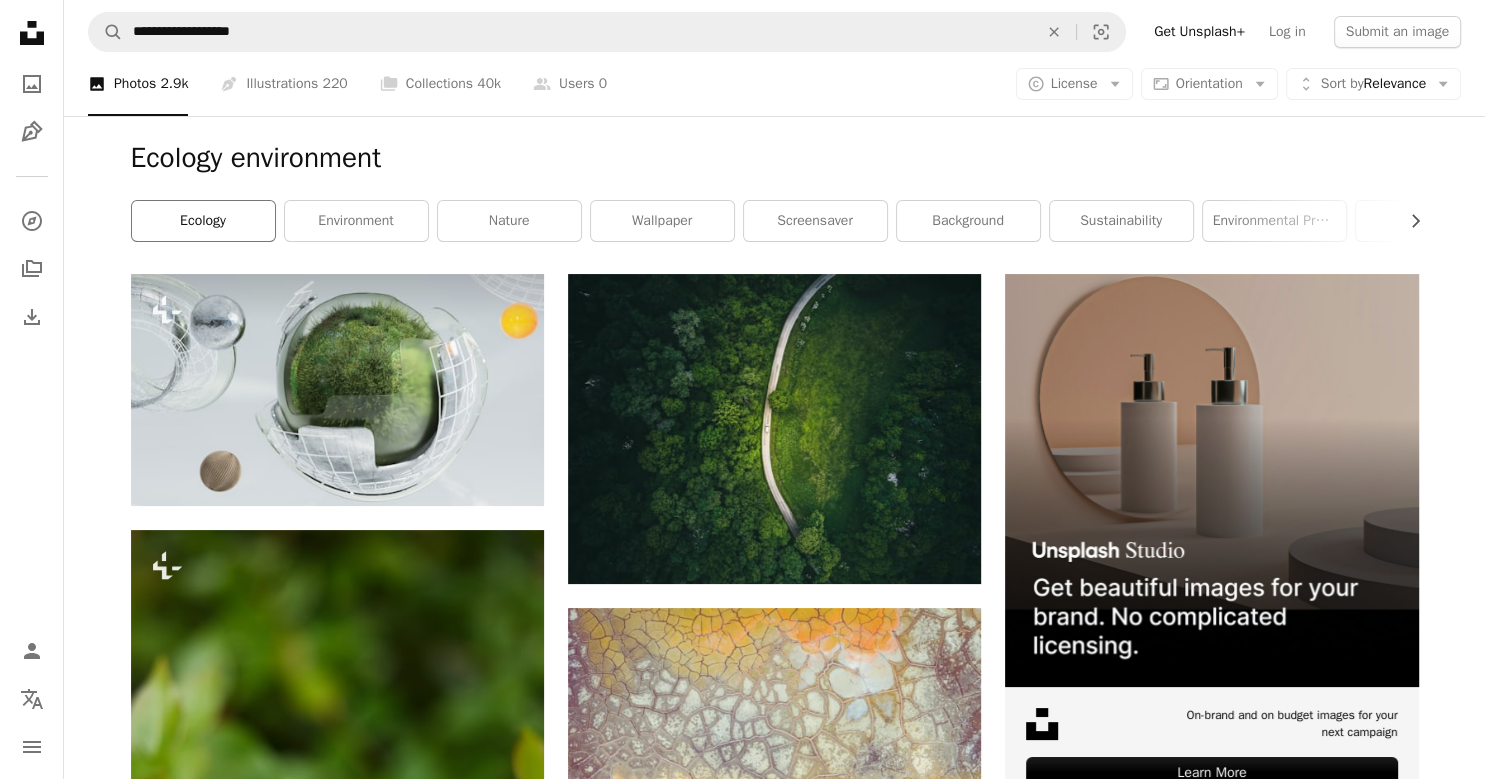 click on "ecology" at bounding box center (203, 221) 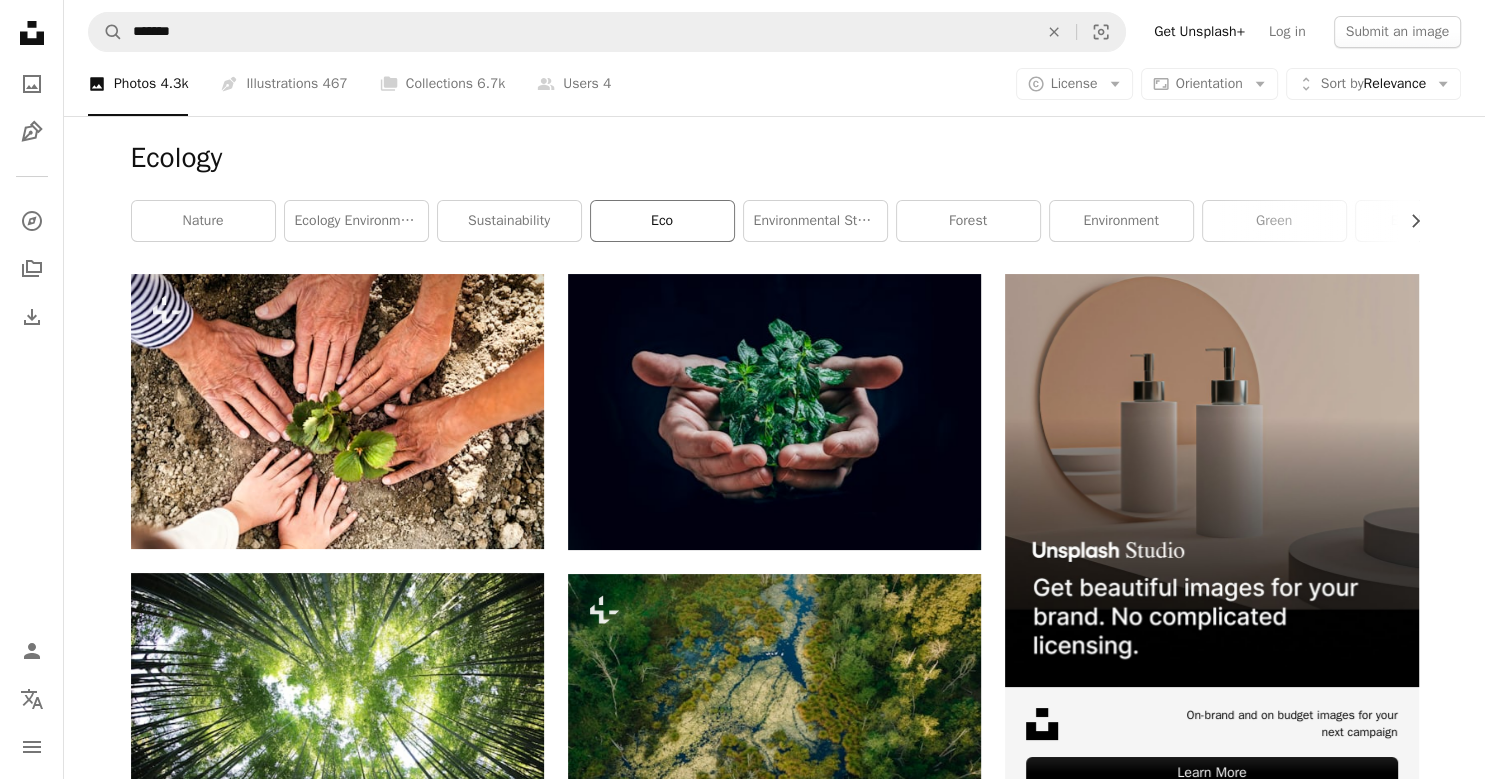 click on "eco" at bounding box center [662, 221] 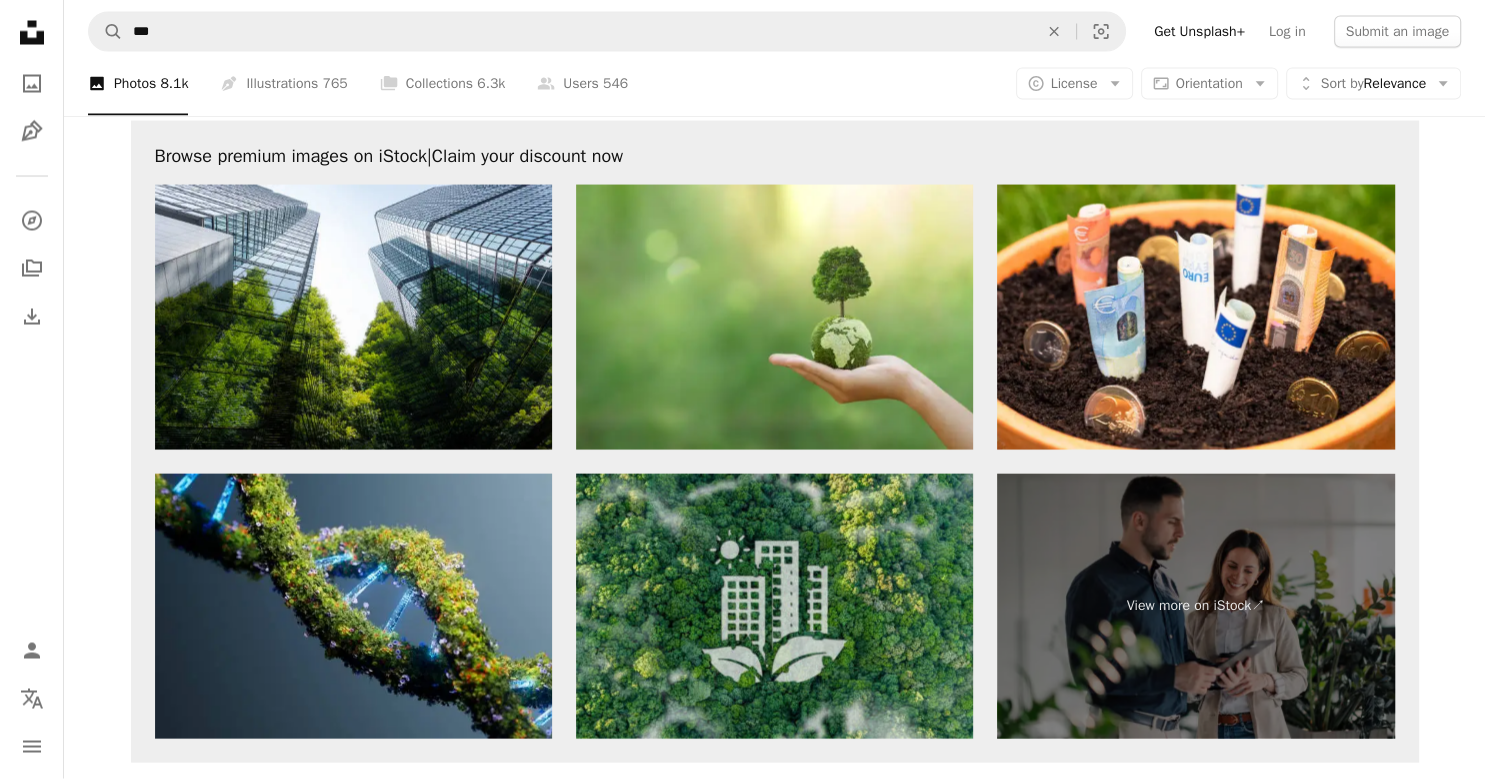 scroll, scrollTop: 4157, scrollLeft: 0, axis: vertical 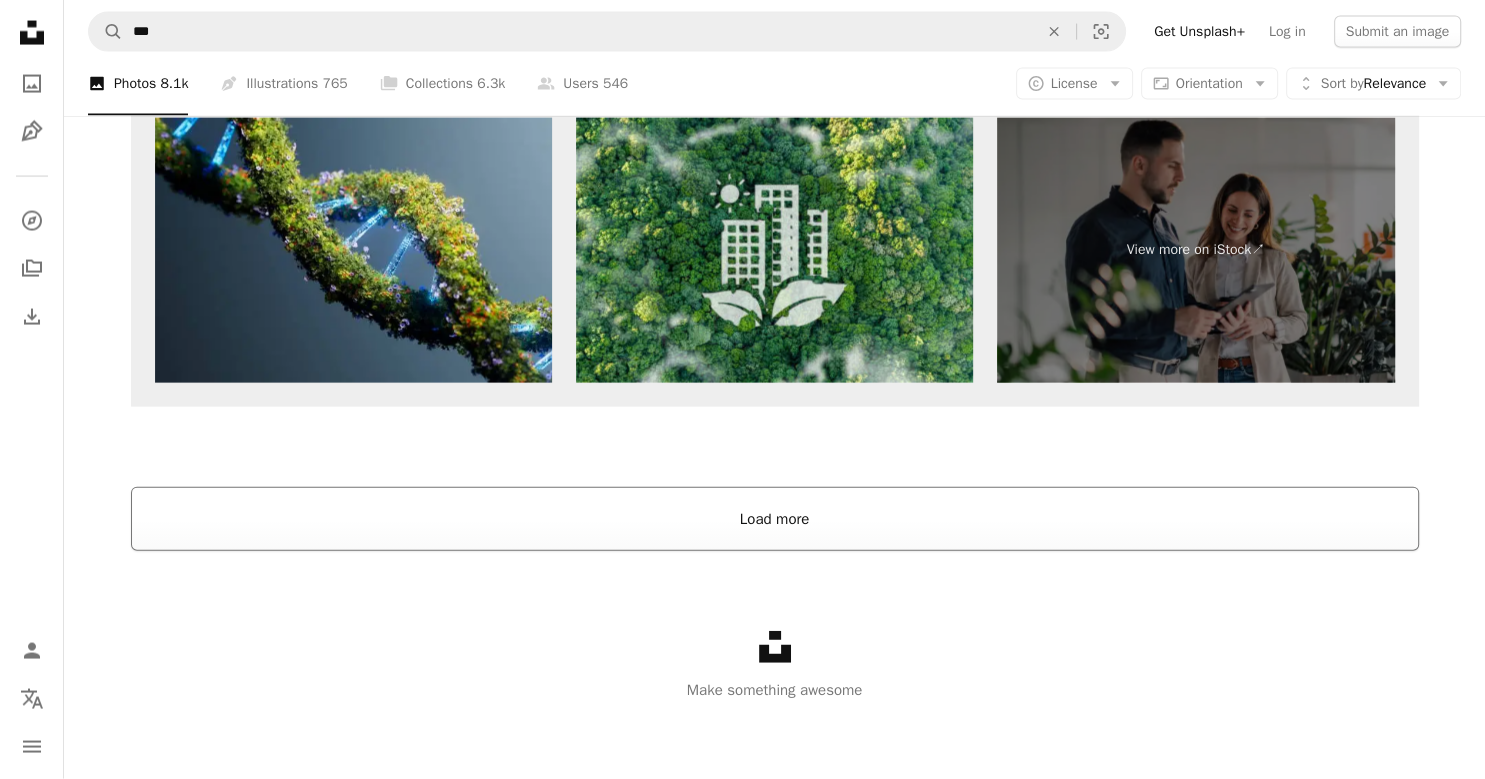 click on "Load more" at bounding box center (775, 519) 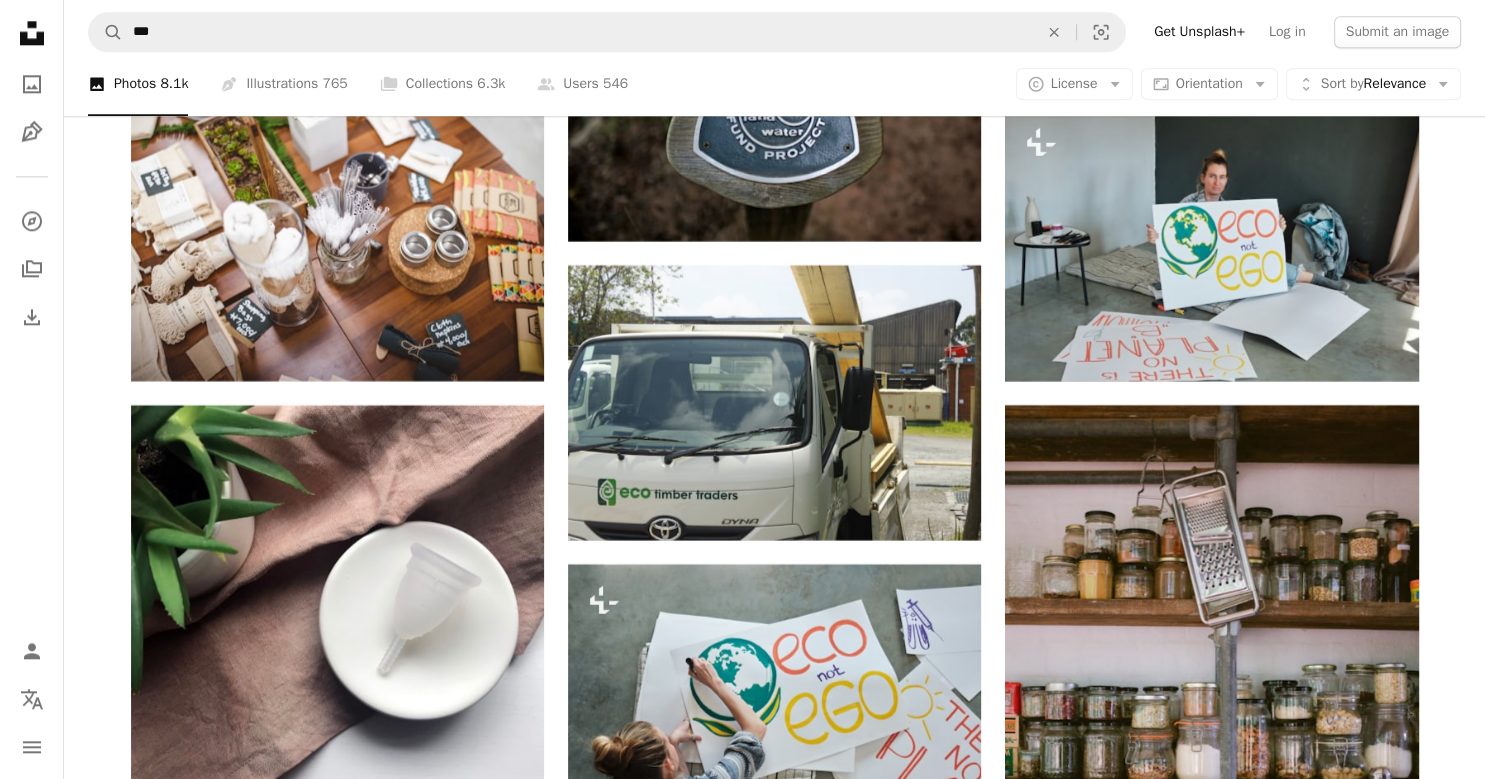 scroll, scrollTop: 17271, scrollLeft: 0, axis: vertical 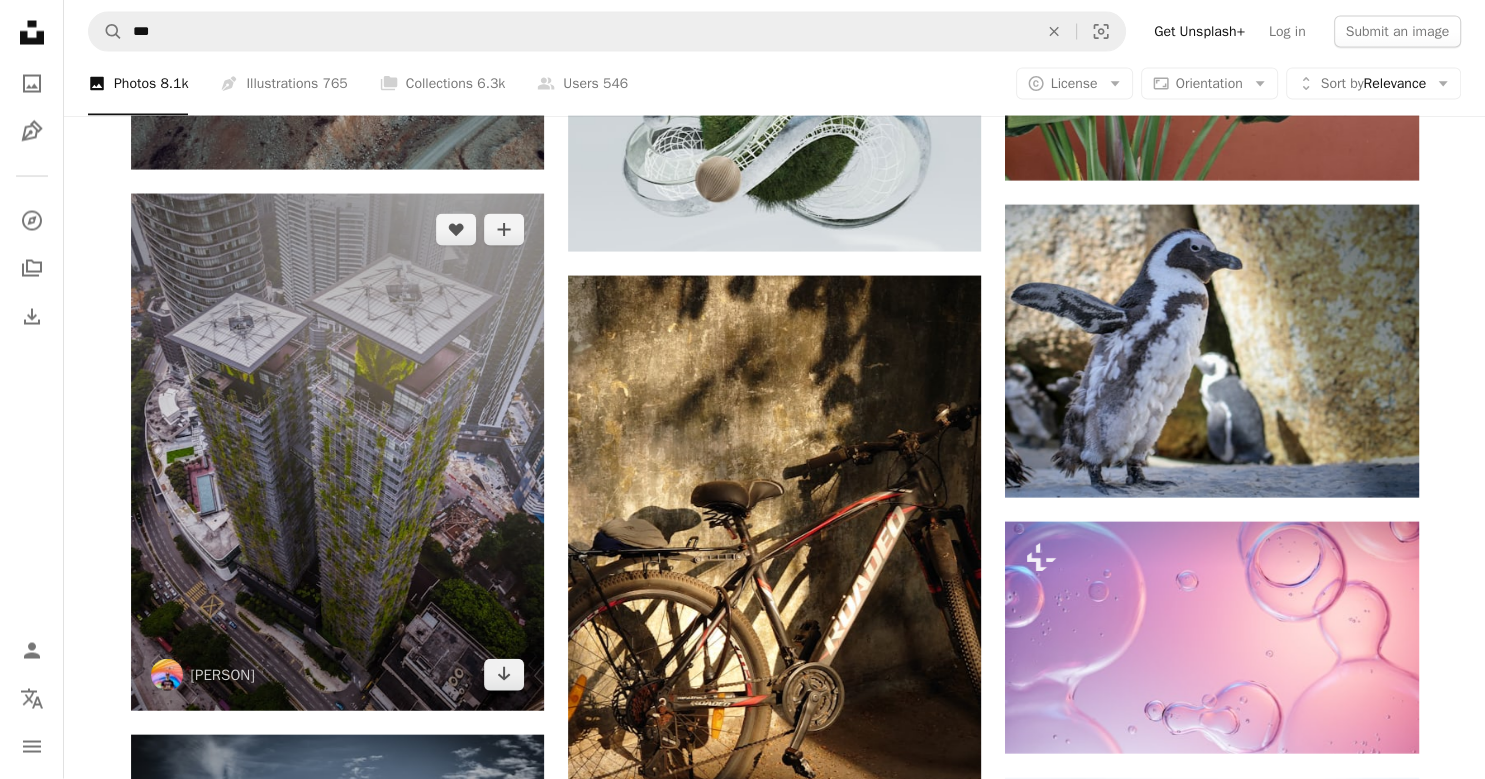 click at bounding box center (337, 452) 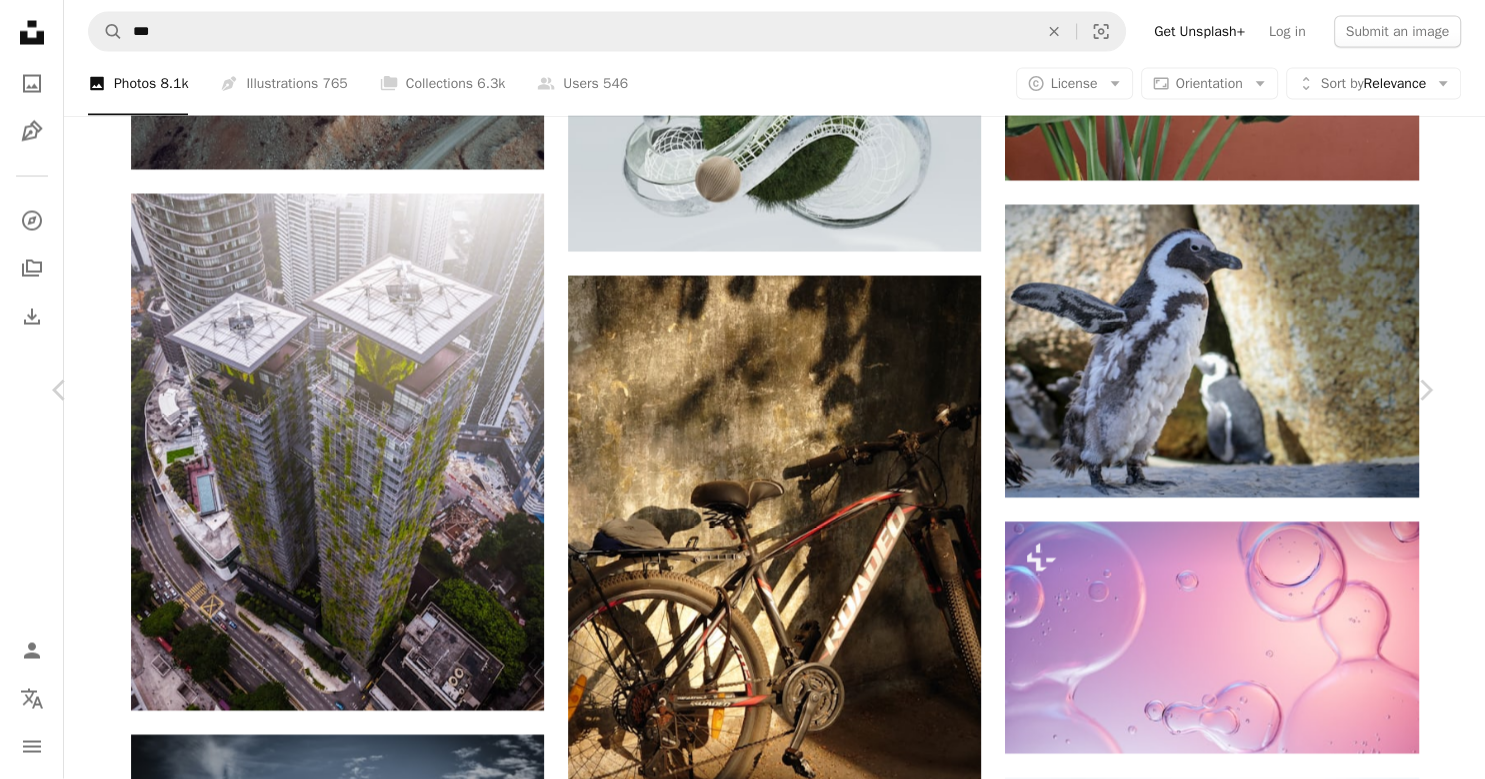 click on "Download free" at bounding box center [1236, 4824] 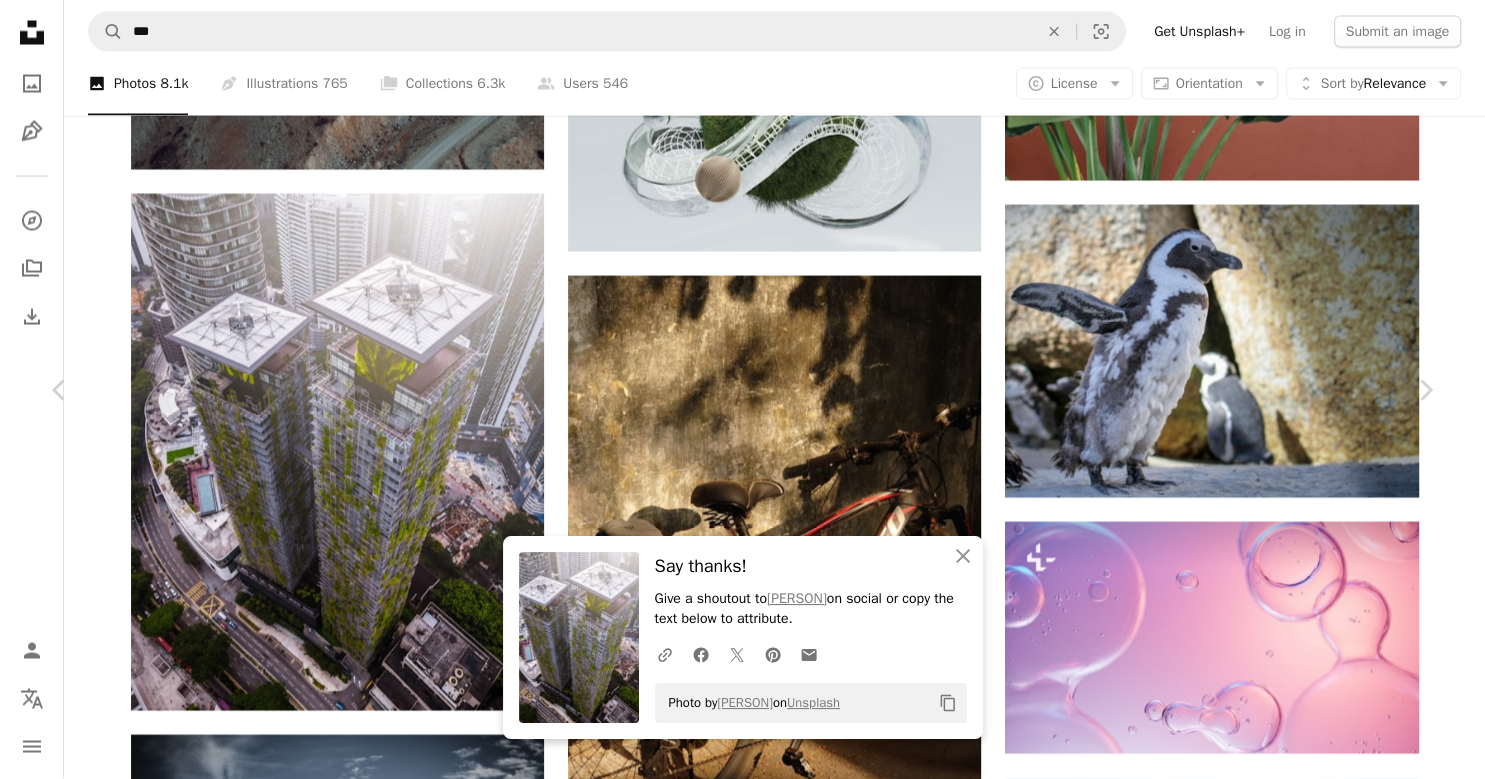 click on "An X shape Chevron left Chevron right An X shape Close Say thanks! Give a shoutout to  [PERSON]  on social or copy the text below to attribute. A URL sharing icon (chains) Facebook icon X (formerly Twitter) icon Pinterest icon An envelope Photo by  [PERSON]  on  Unsplash
Copy content [PERSON] nazahery A heart A plus sign Edit image   Plus sign for Unsplash+ Download free Chevron down Zoom in Views 310,257 Downloads 3,357 Featured in Photos ,  Architecture & Interiors A forward-right arrow Share Info icon Info More Actions Eco and symbiosis architecture  A map marker [CITY], [CITY], [COUNTRY] Calendar outlined Published on  July 11, 2020 Safety Free to use under the  Unsplash License architecture green eco gardens symbiosis building city road scenery urban malaysia office building outdoors town apartment building kuala lumpur aerial view high rise intersection metropolis Free images Browse premium related images on iStock  |  Save 20% with code UNSPLASH20  ↗" at bounding box center [742, 5166] 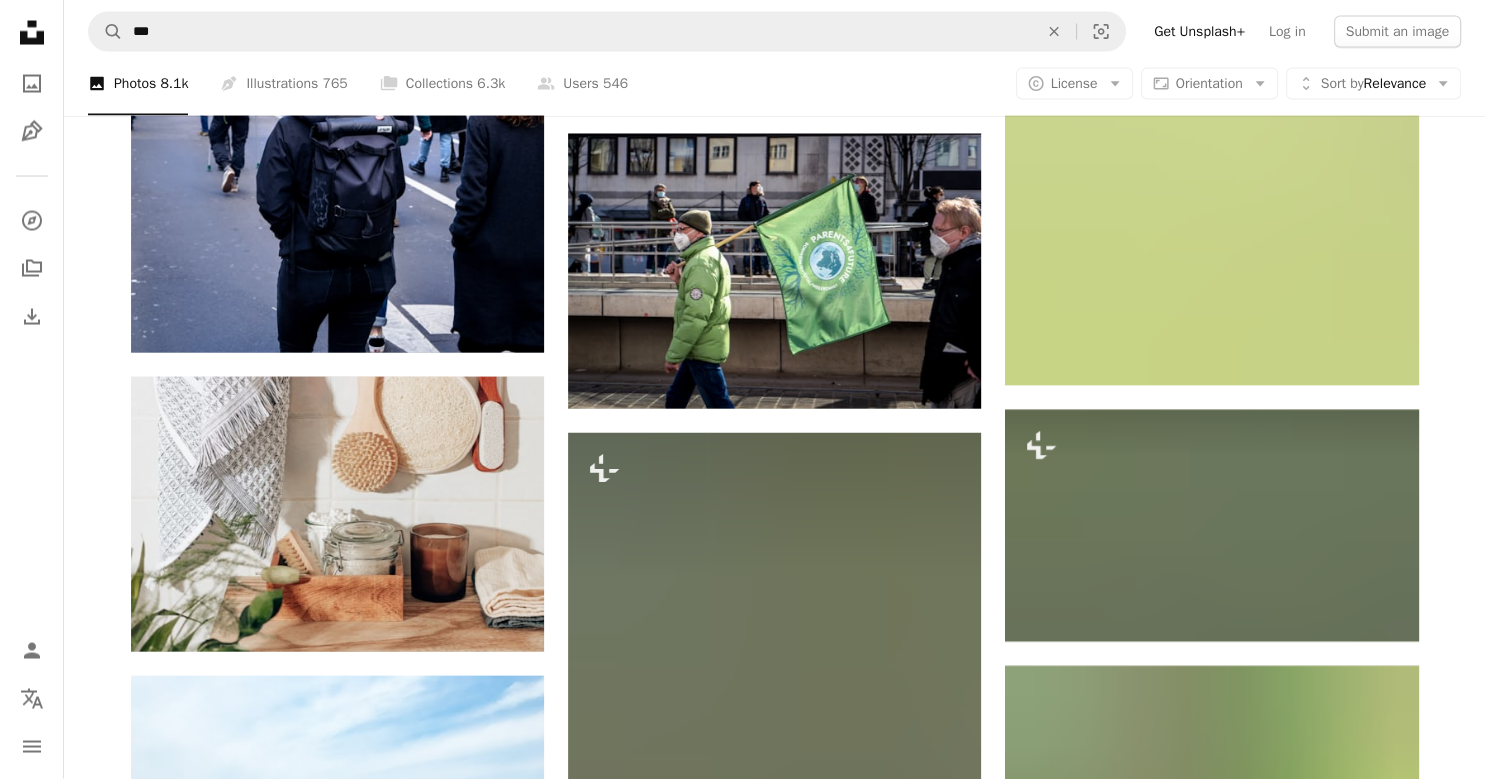 scroll, scrollTop: 0, scrollLeft: 0, axis: both 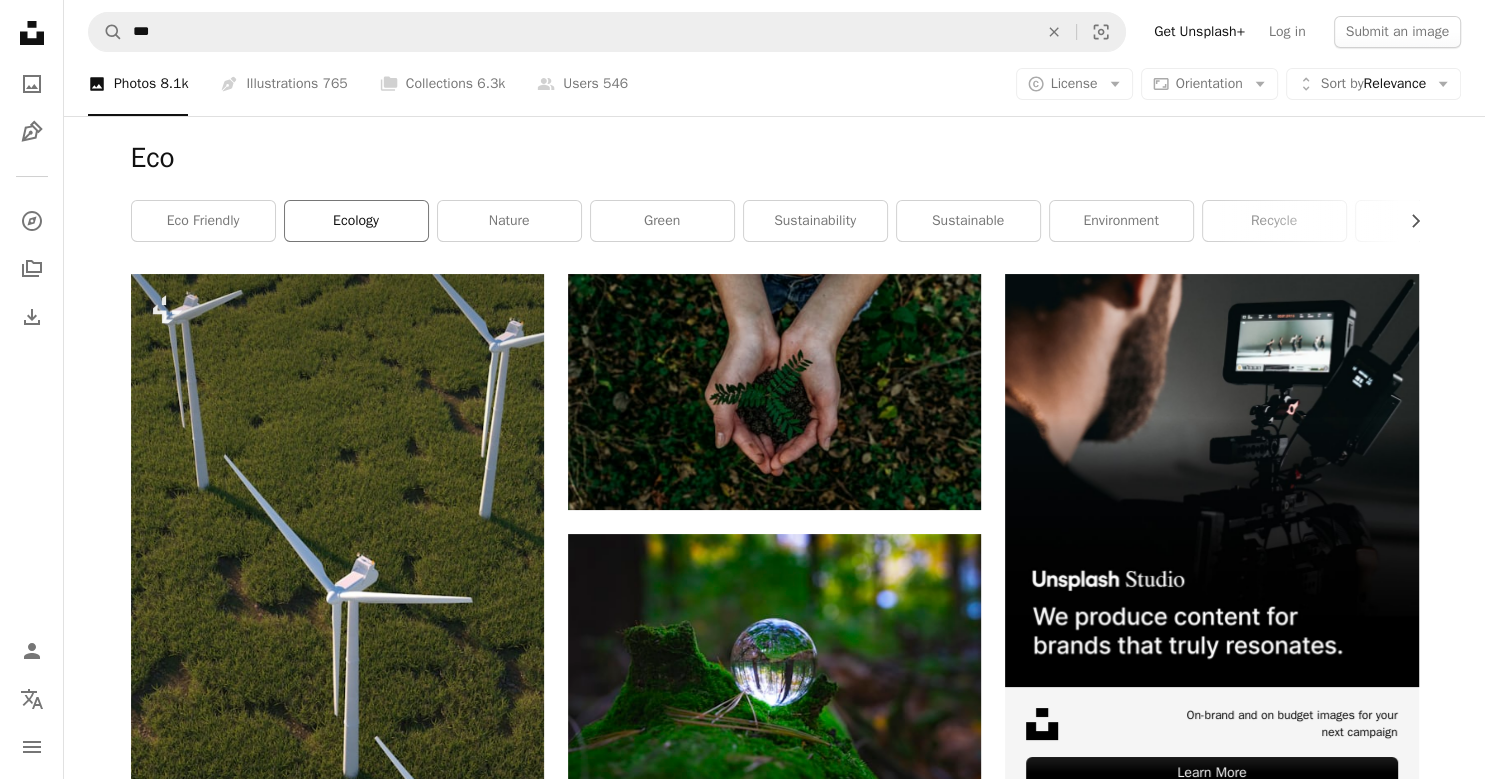 click on "ecology" at bounding box center [356, 221] 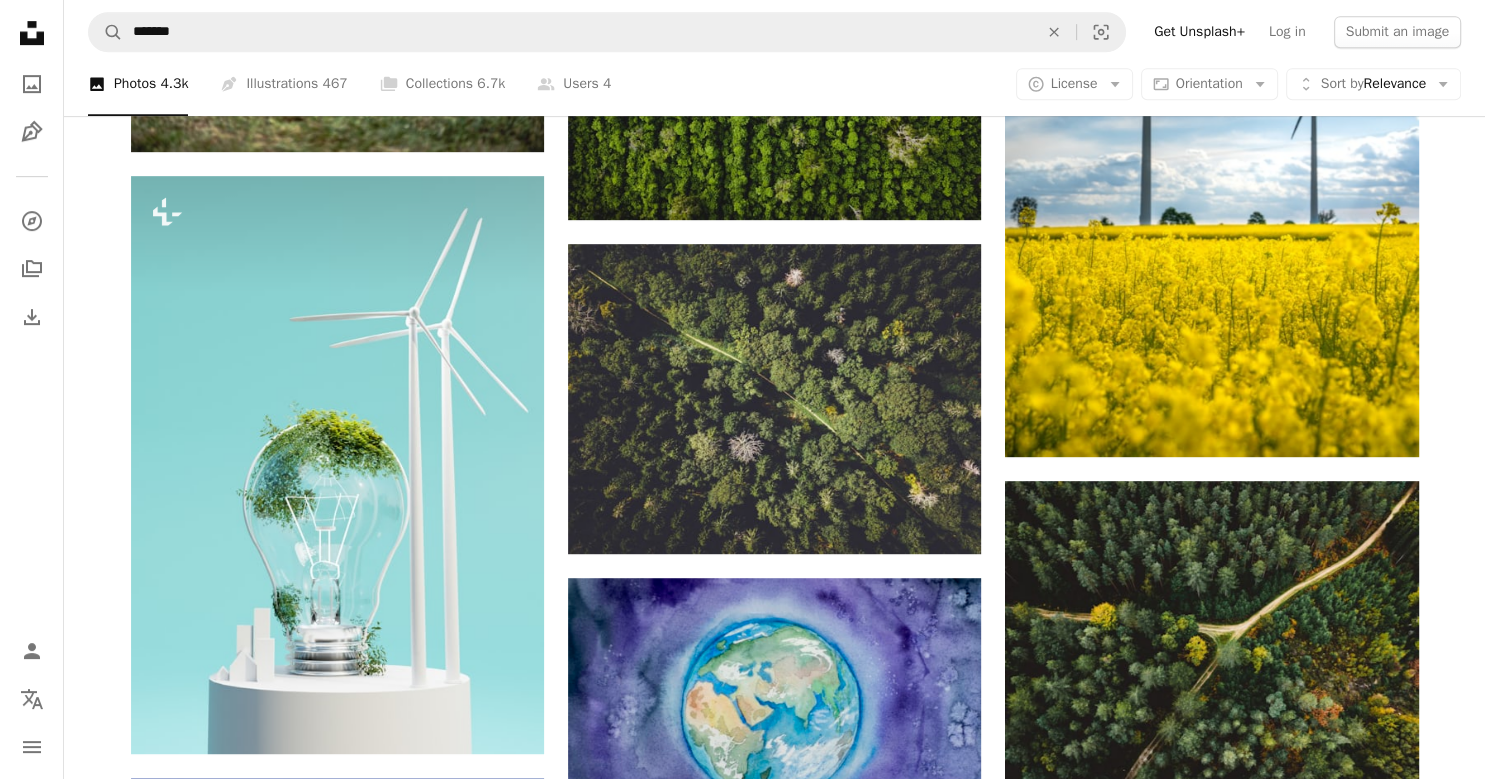 scroll, scrollTop: 1372, scrollLeft: 0, axis: vertical 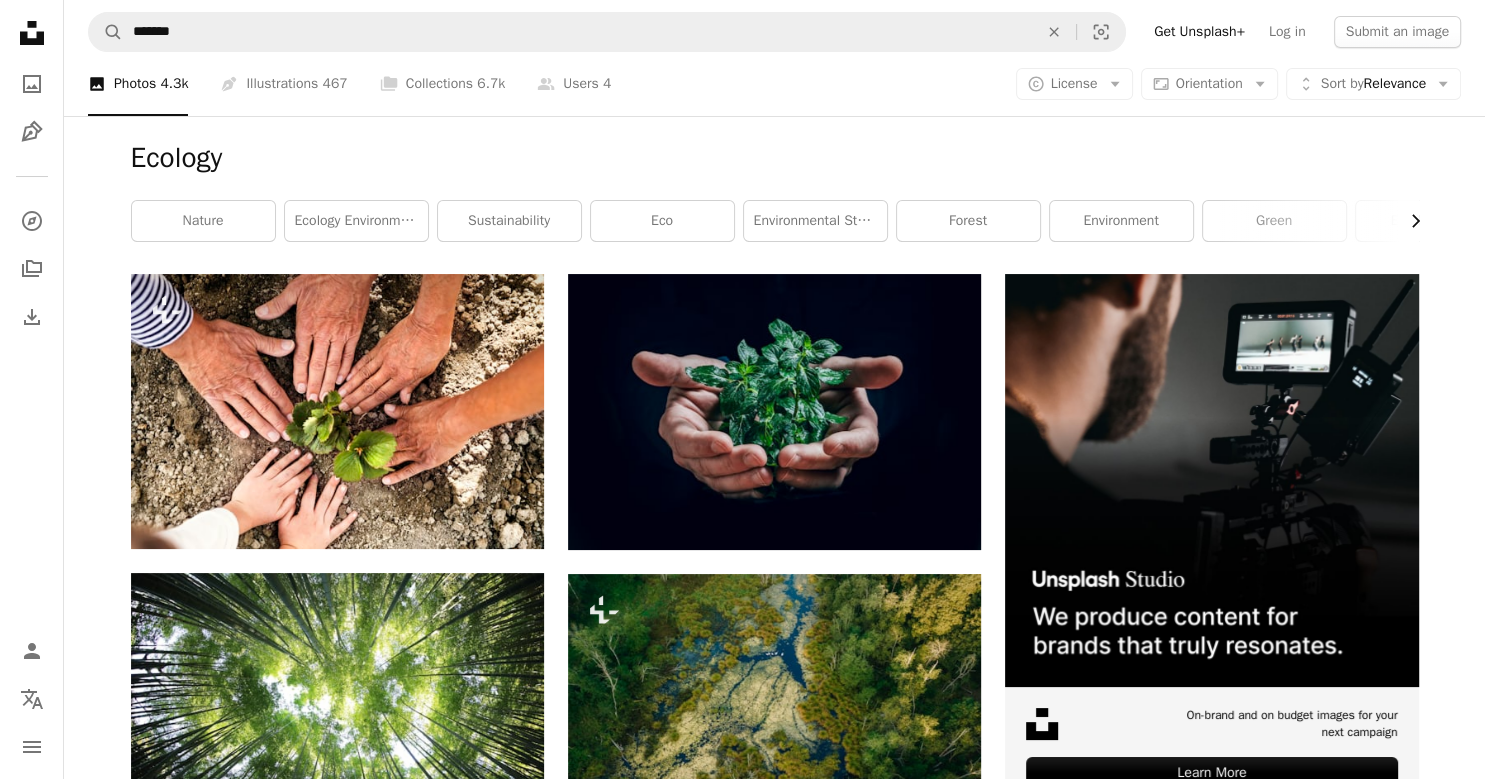 click on "Chevron right" 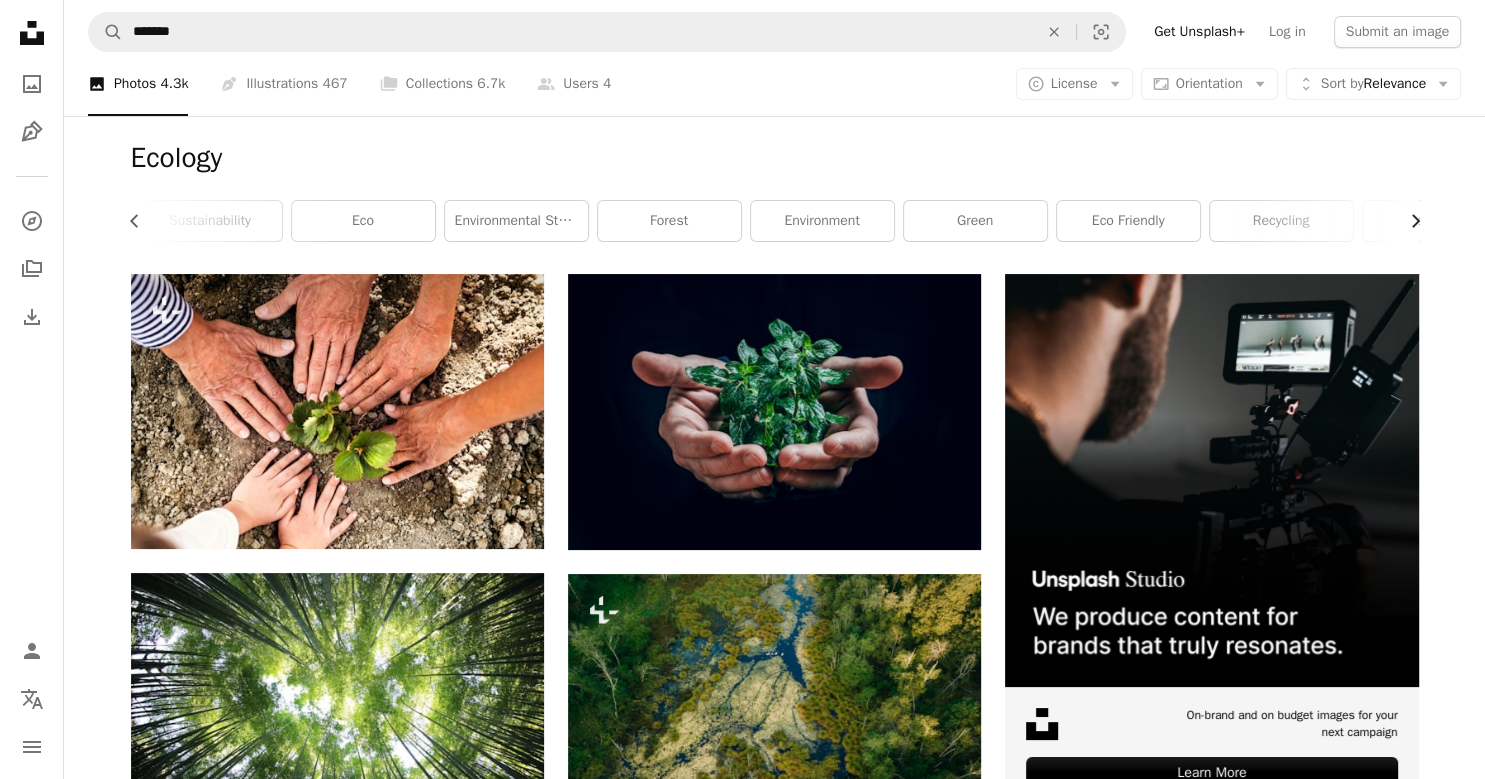 scroll, scrollTop: 0, scrollLeft: 300, axis: horizontal 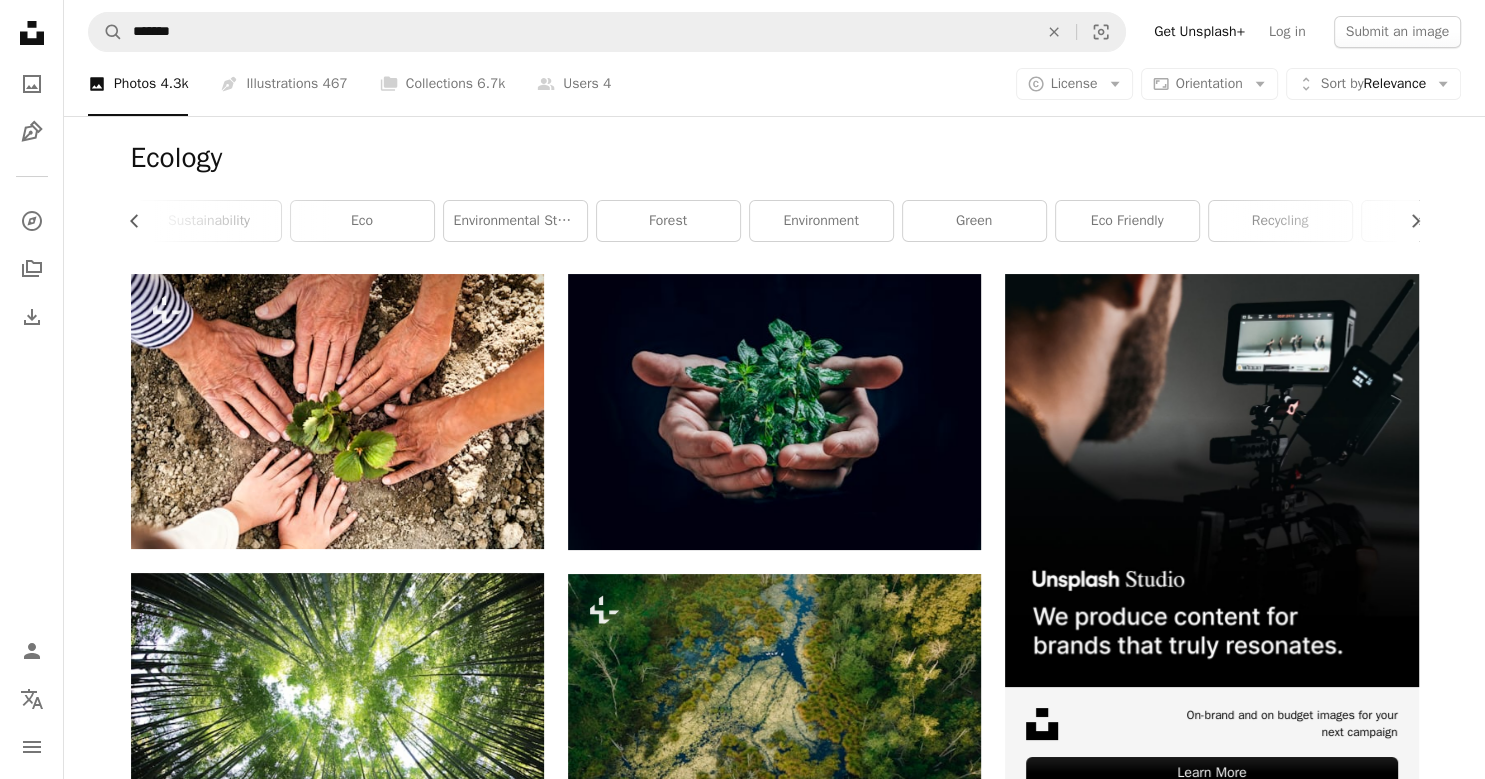 click on "Ecology Chevron left Chevron right nature ecology environment sustainability eco environmental stewardship forest environment green eco friendly recycling ecosystem plant" at bounding box center [775, 195] 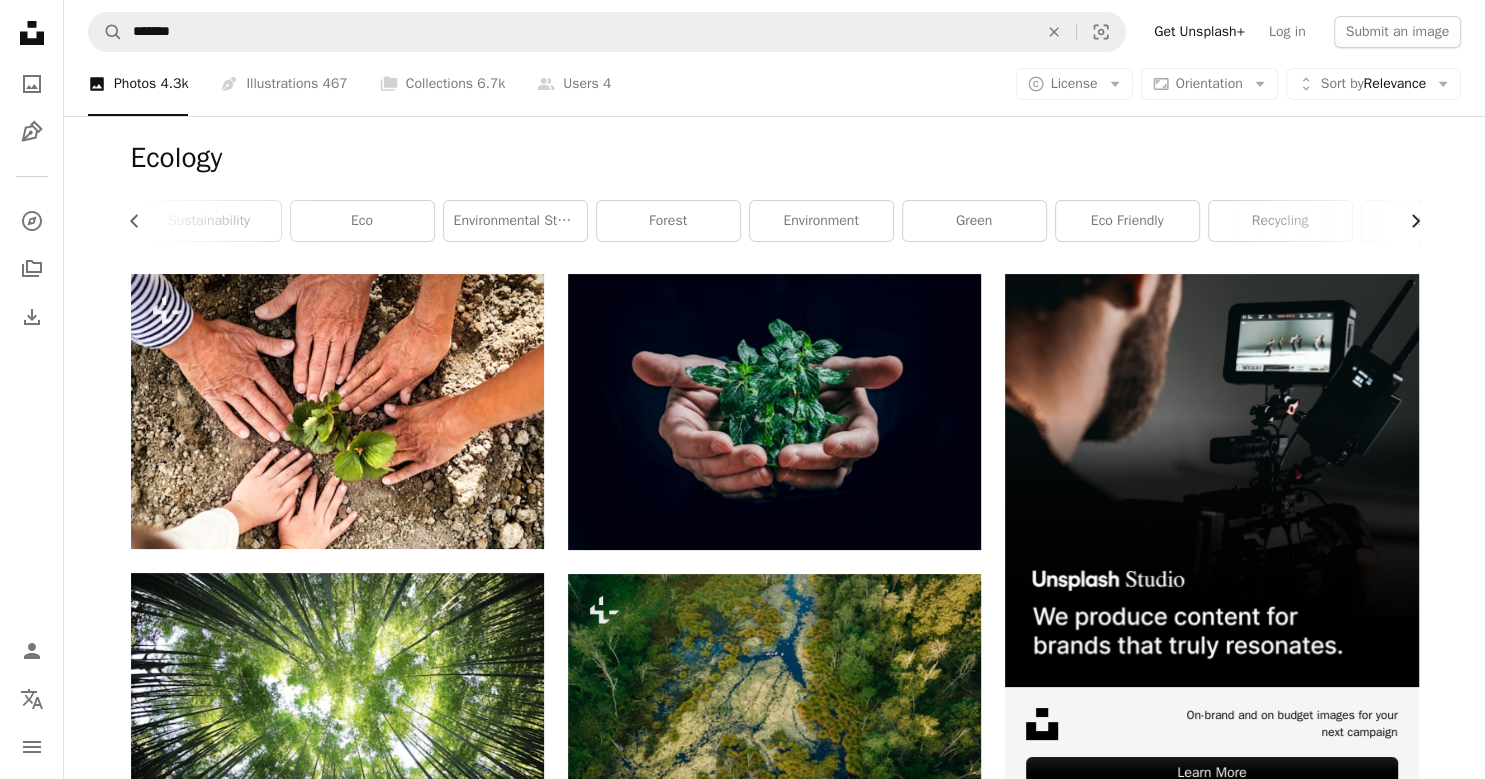 click on "Chevron right" 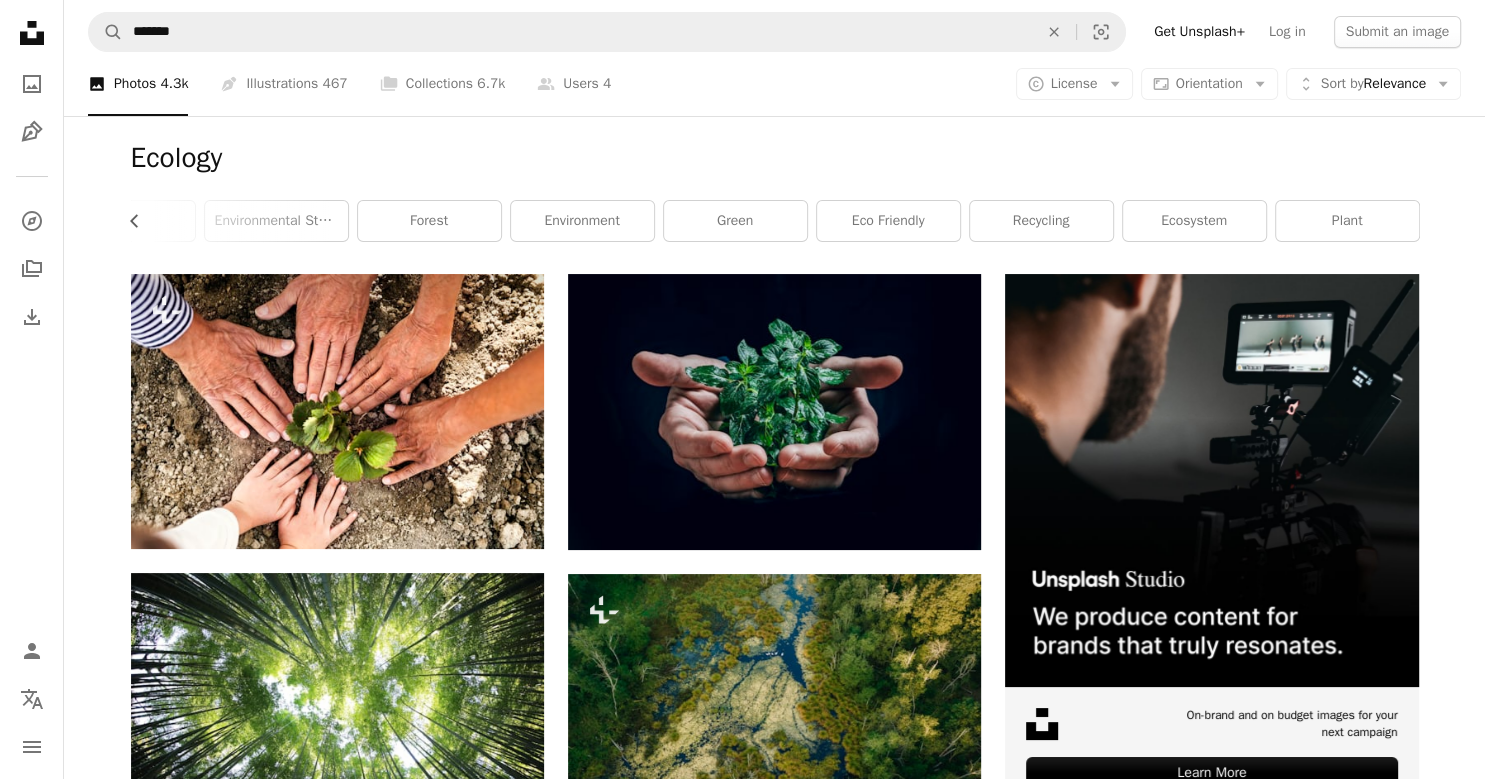 scroll, scrollTop: 0, scrollLeft: 540, axis: horizontal 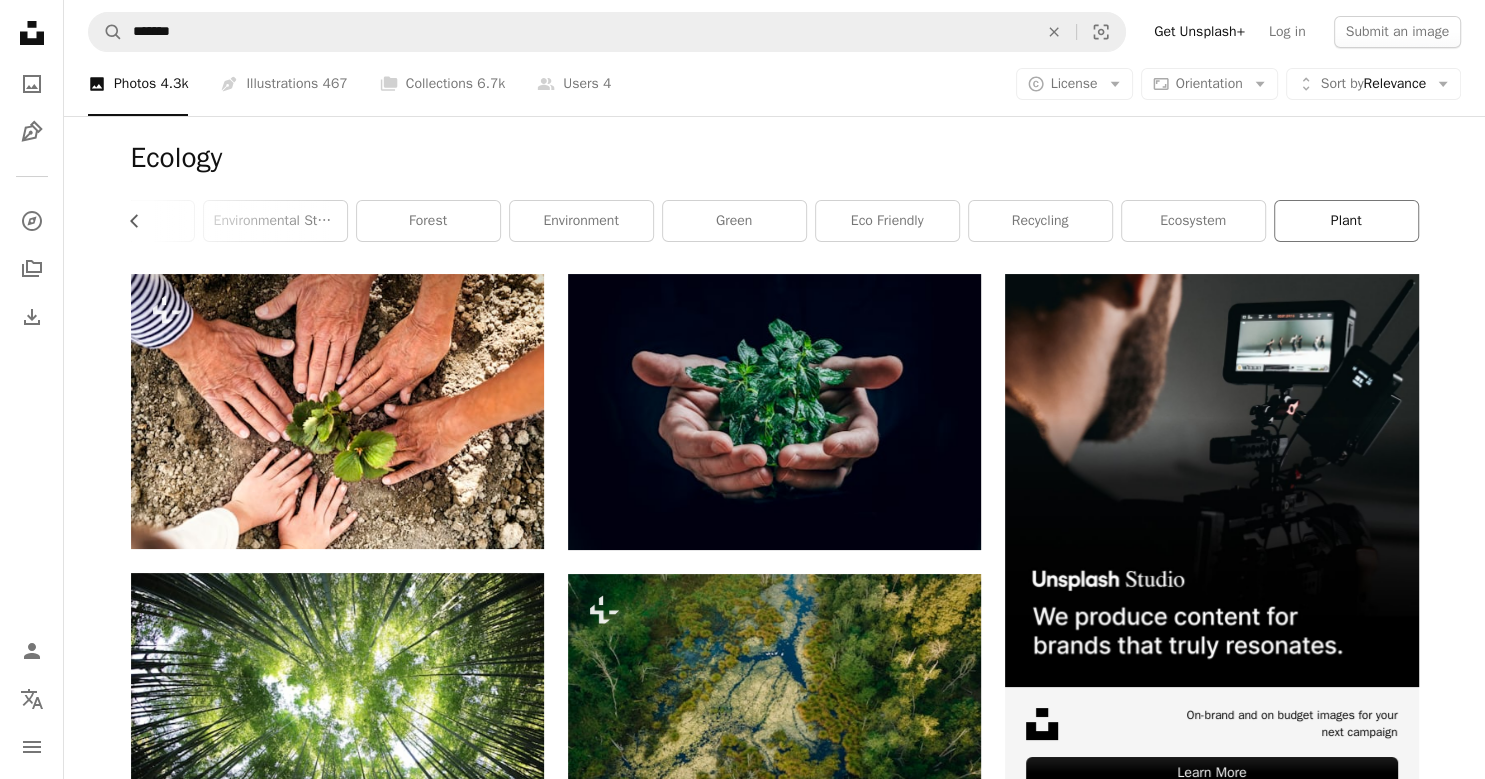 click on "plant" at bounding box center (1346, 221) 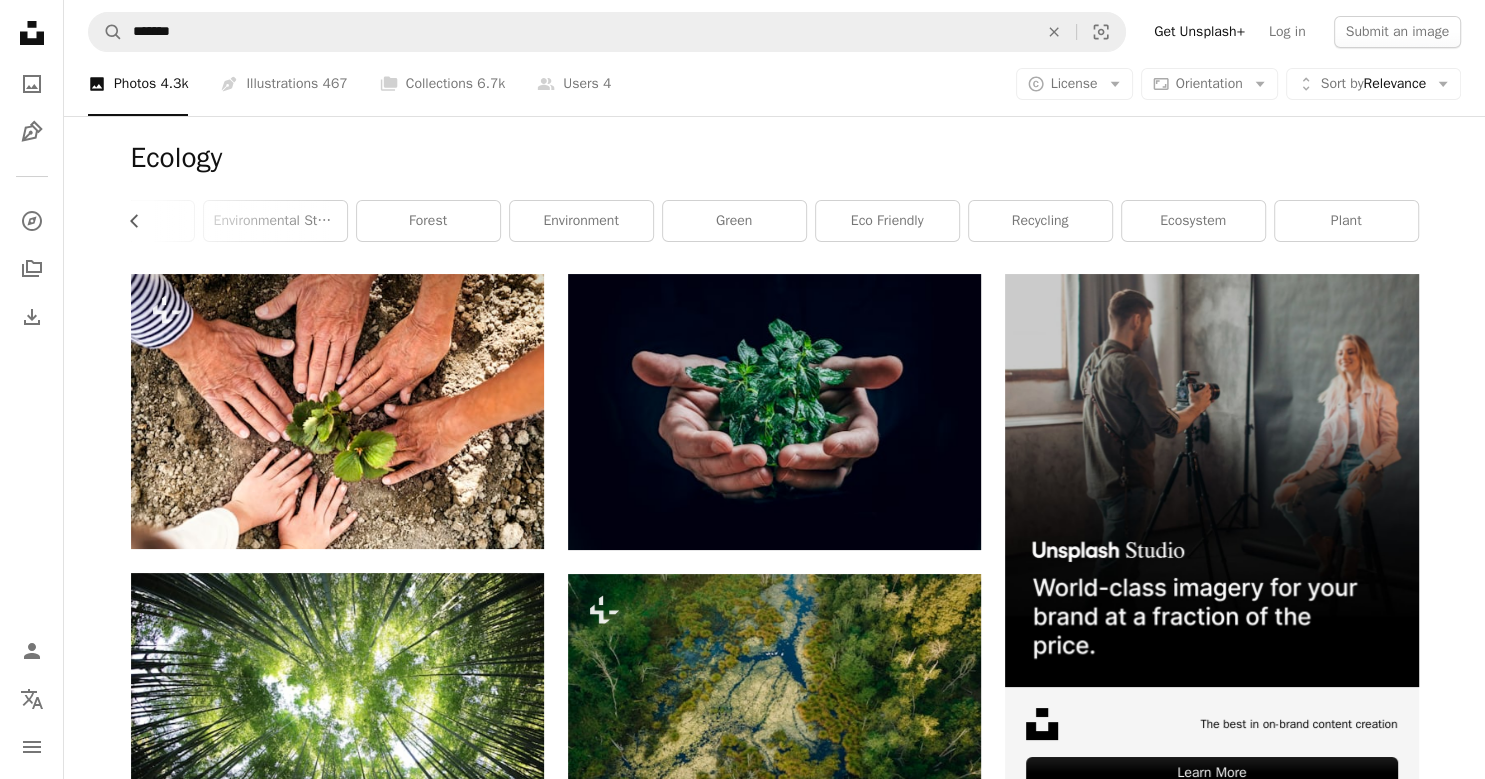 click on "Ecology Chevron left nature ecology environment sustainability eco environmental stewardship forest environment green eco friendly recycling ecosystem plant" at bounding box center (775, 195) 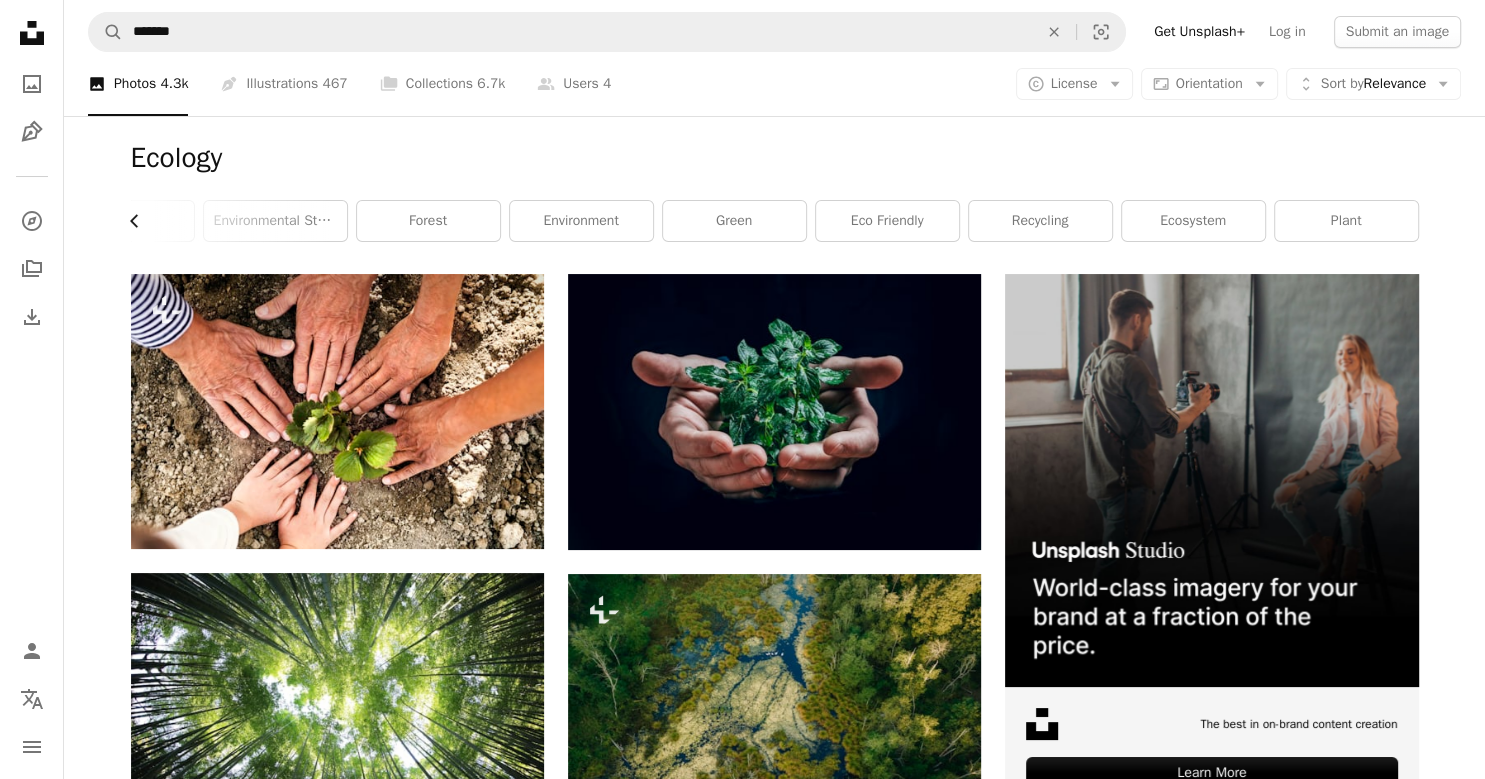 click on "Chevron left" 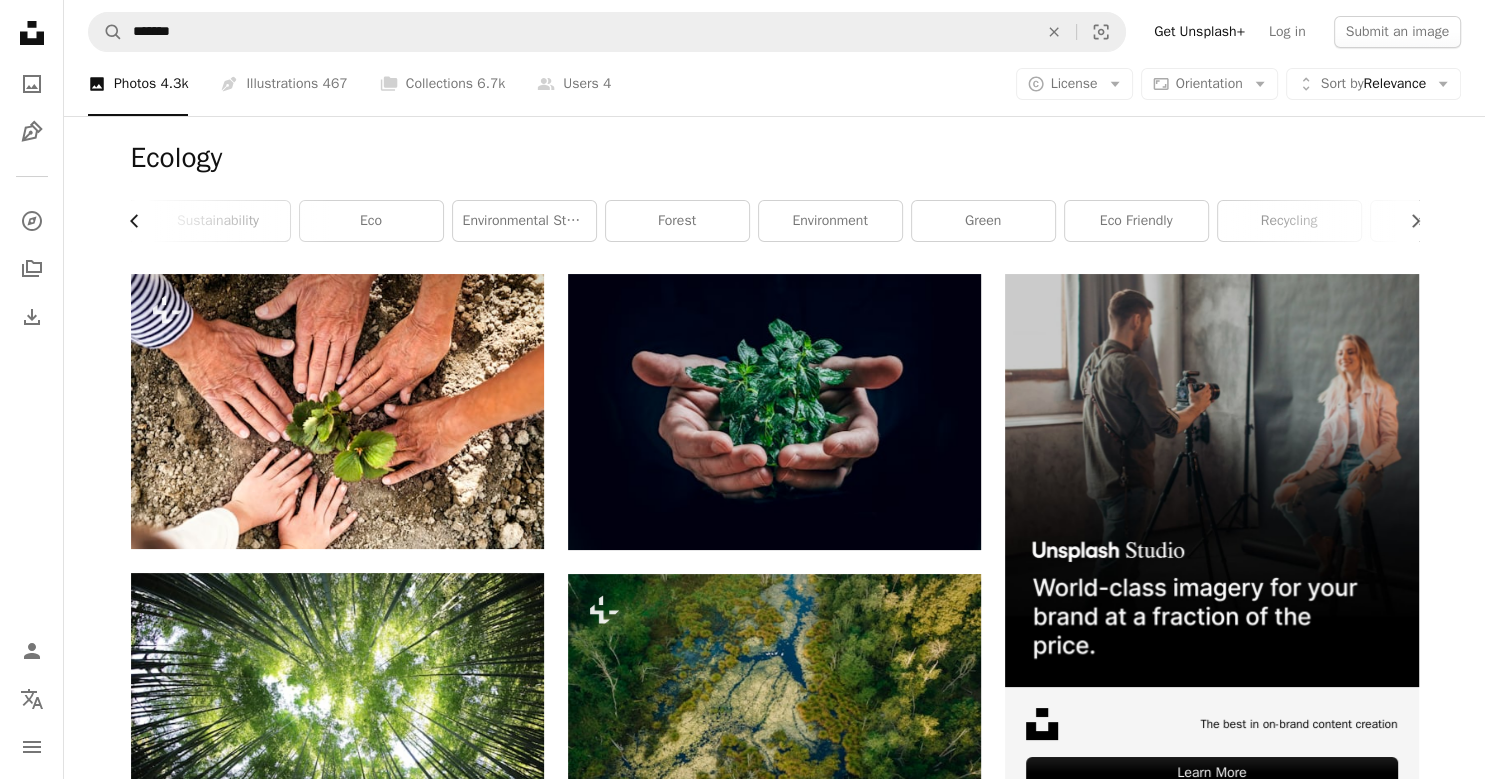 click on "Chevron left" 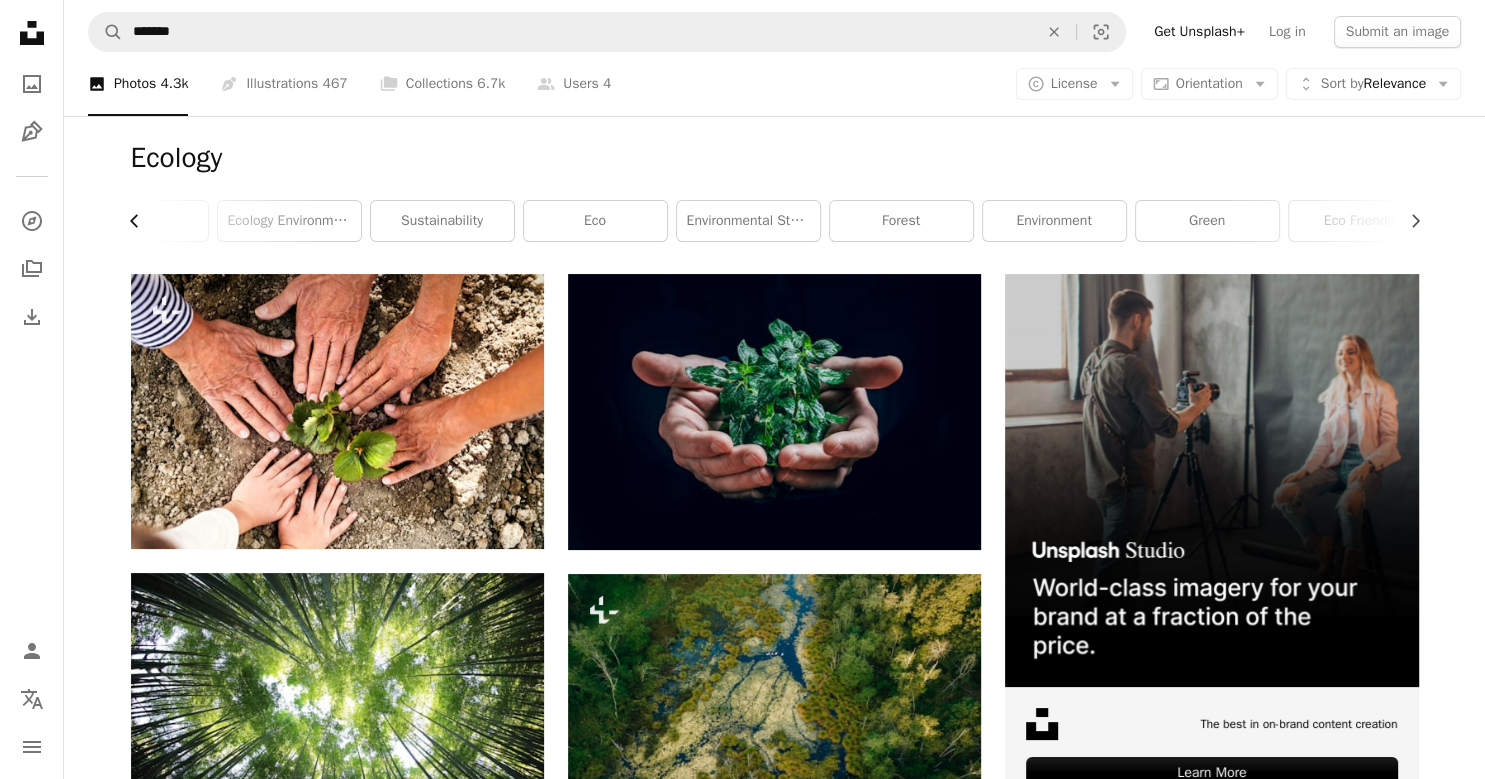 click on "Chevron left" 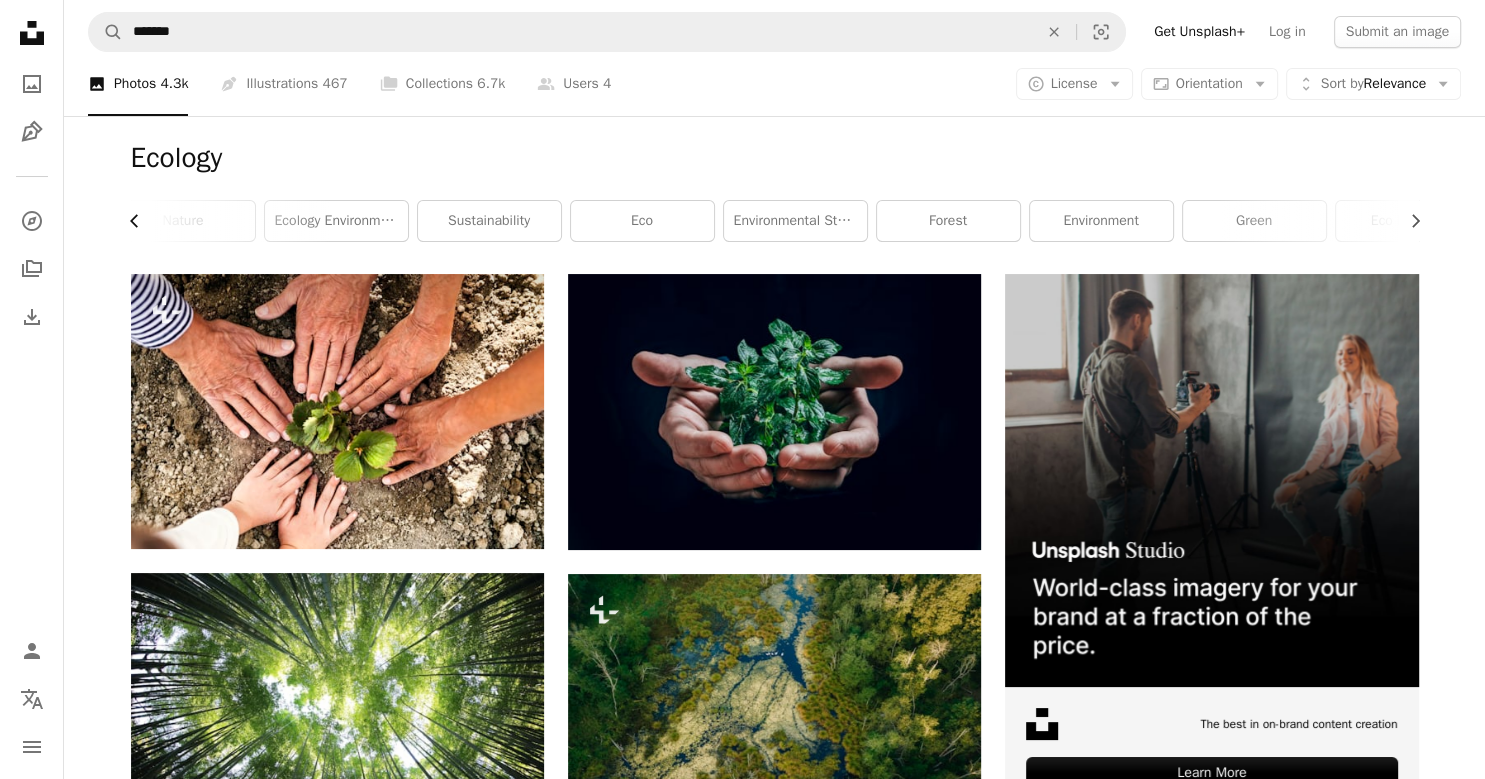 scroll, scrollTop: 0, scrollLeft: 8, axis: horizontal 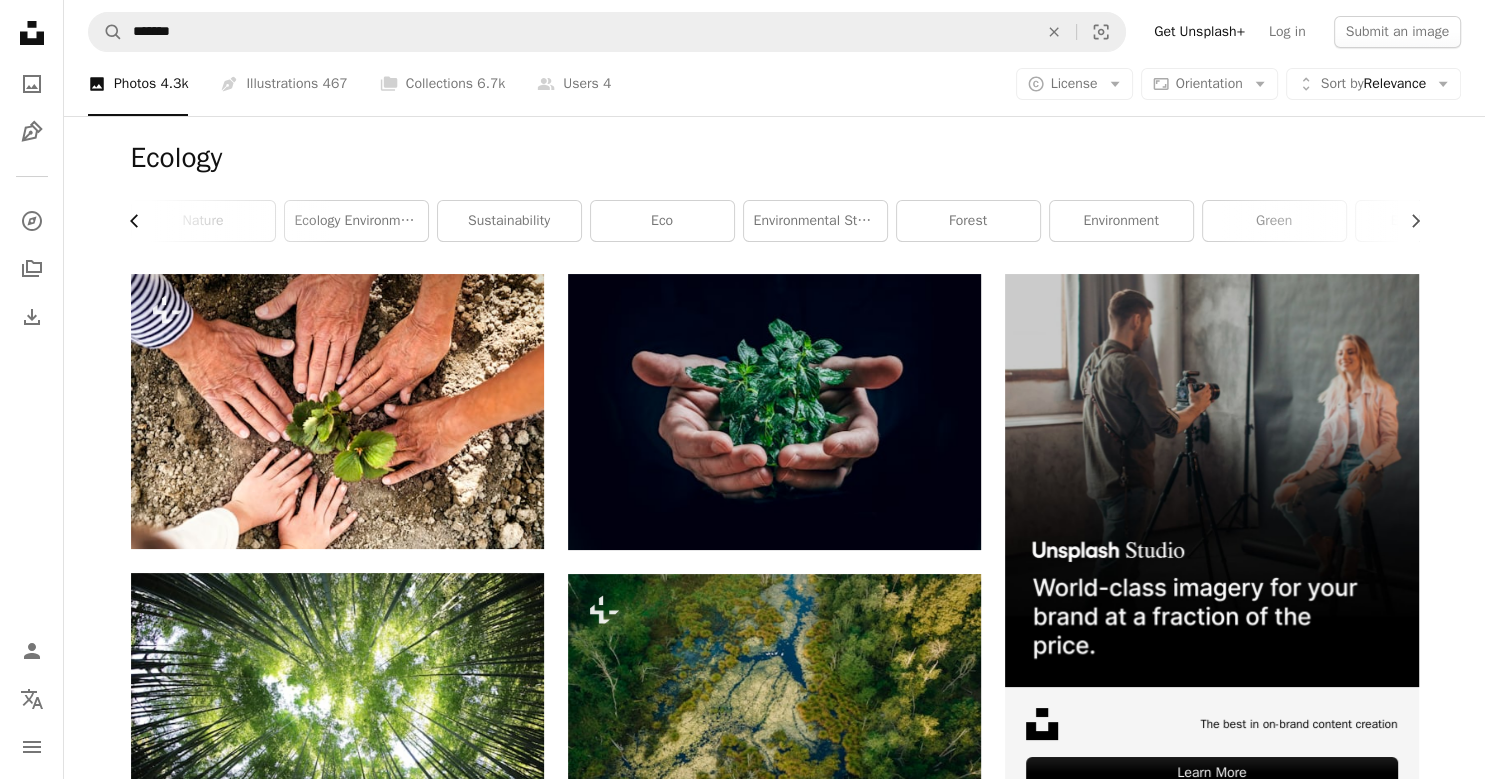click on "Ecology Chevron left Chevron right nature ecology environment sustainability eco environmental stewardship forest environment green eco friendly recycling ecosystem plant" at bounding box center [775, 195] 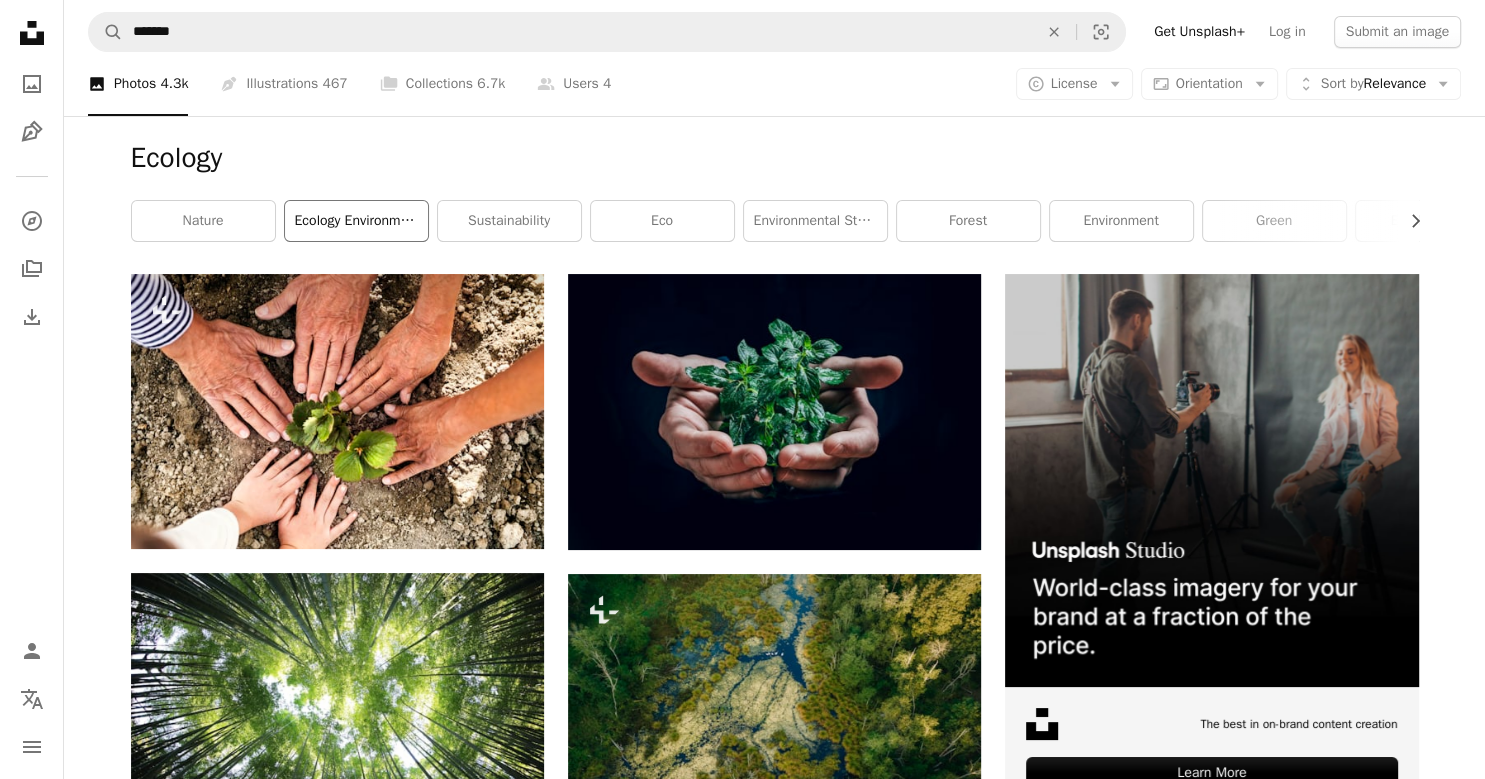 click on "ecology environment" at bounding box center (356, 221) 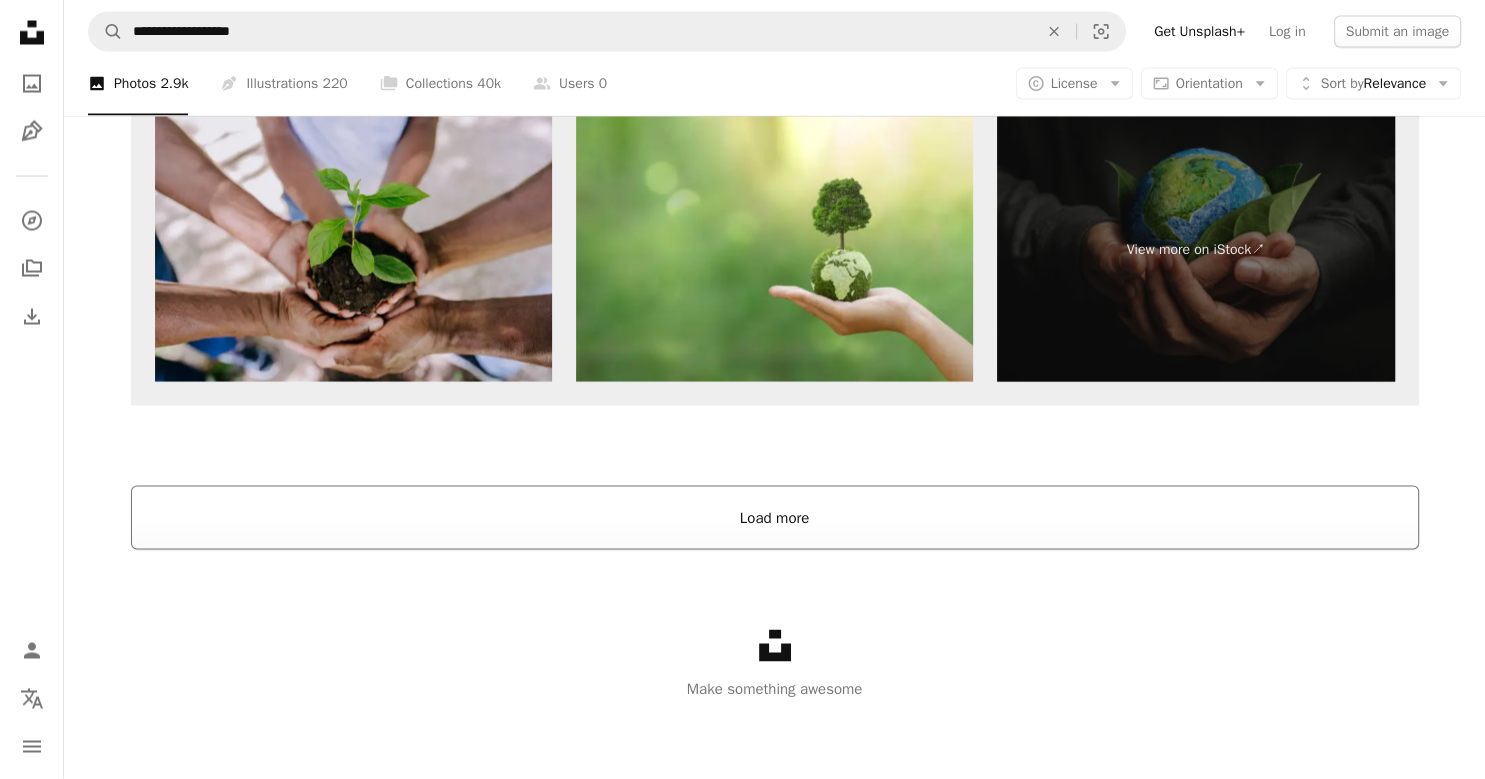 click on "Load more" at bounding box center [775, 518] 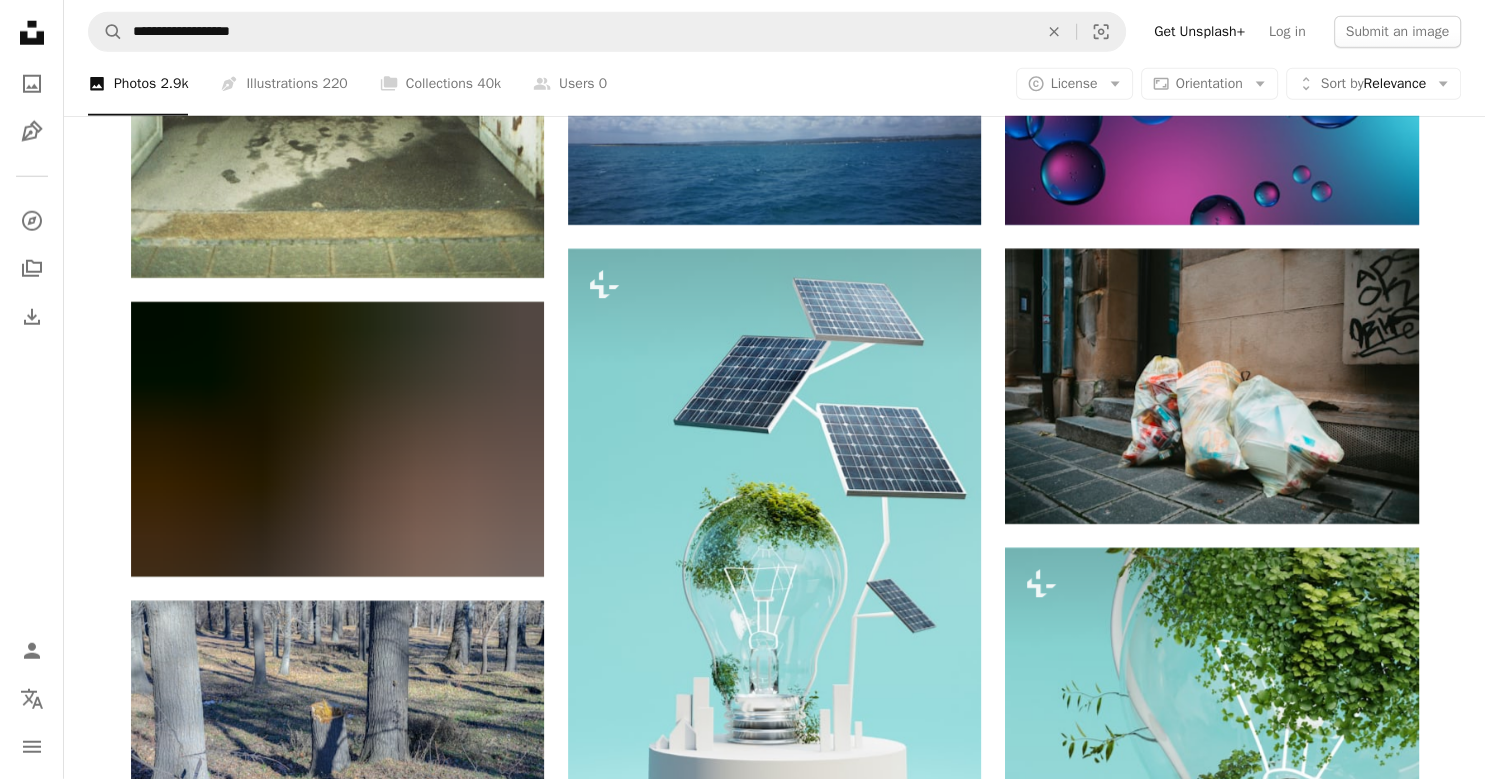 scroll, scrollTop: 12683, scrollLeft: 0, axis: vertical 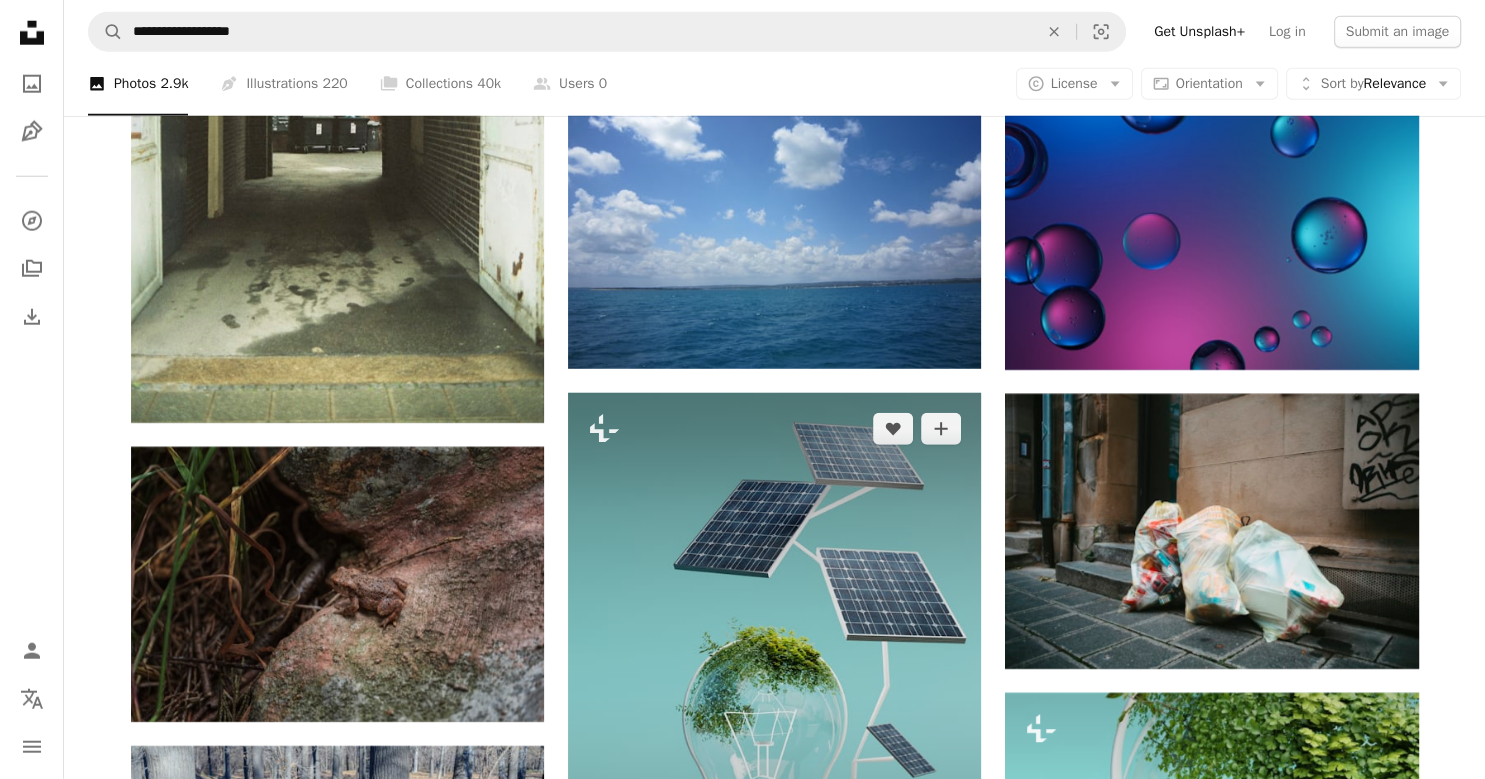 click at bounding box center [774, 682] 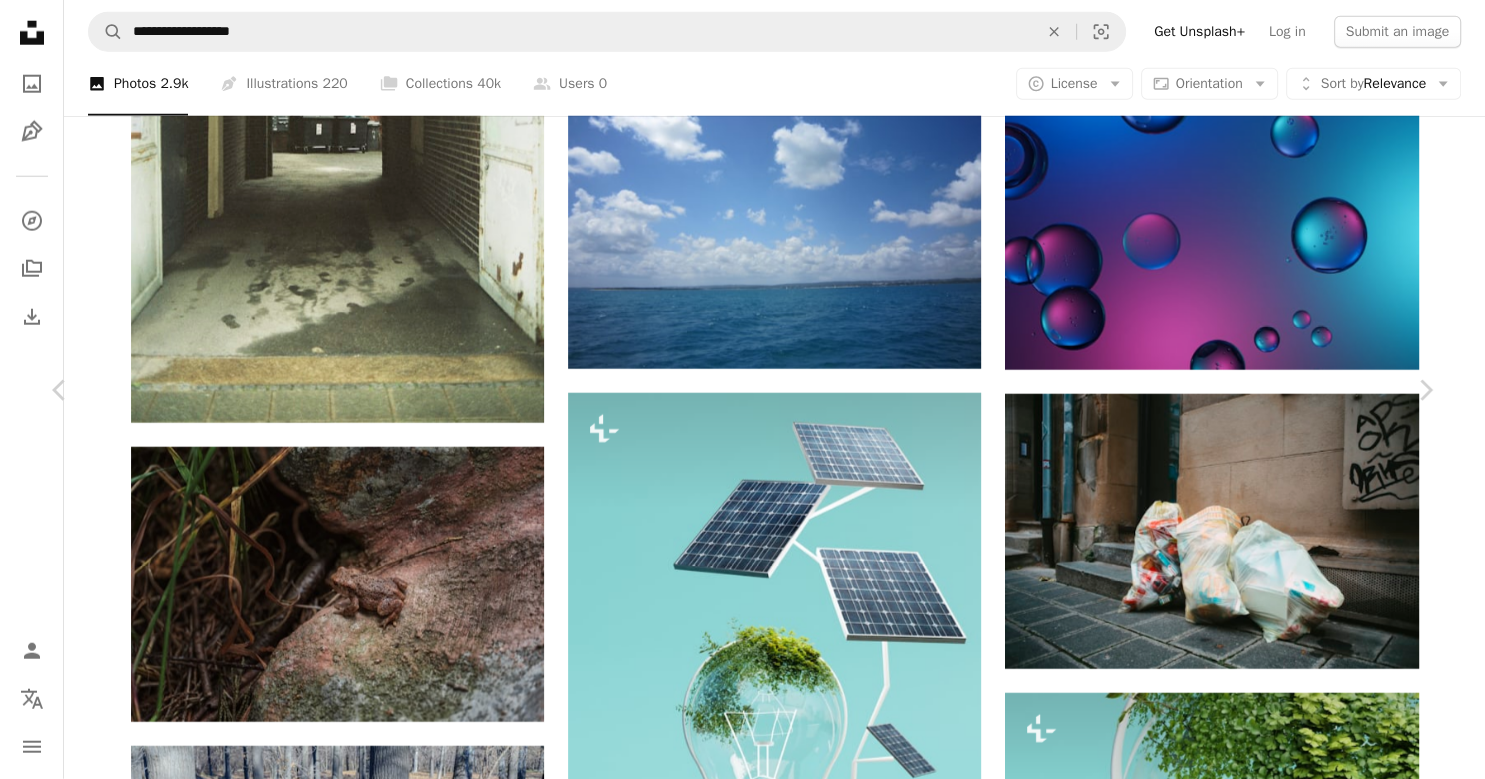 click on "An X shape Chevron left Chevron right [FIRST] [LAST] For  Unsplash+ A heart A plus sign Edit image   Plus sign for Unsplash+ A lock   Purchase Zoom in Featured in Photos ,  3D Renders A forward-right arrow Share More Actions 'Earth Day' - a collection of illustrations to support recycling and green energy Calendar outlined Published on  March 24, 2023 Safety Licensed under the  Unsplash+ License sustainability 3d render digital image renewable energy render solar panels solar energy green energy earth day ecology clean energy environmental environmental protection future city green earth sustainable energy 3d illustration solar pv green power eco technology Free pictures From this series Chevron right Plus sign for Unsplash+ A heart A plus sign [FIRST] [LAST] For" at bounding box center [742, 4908] 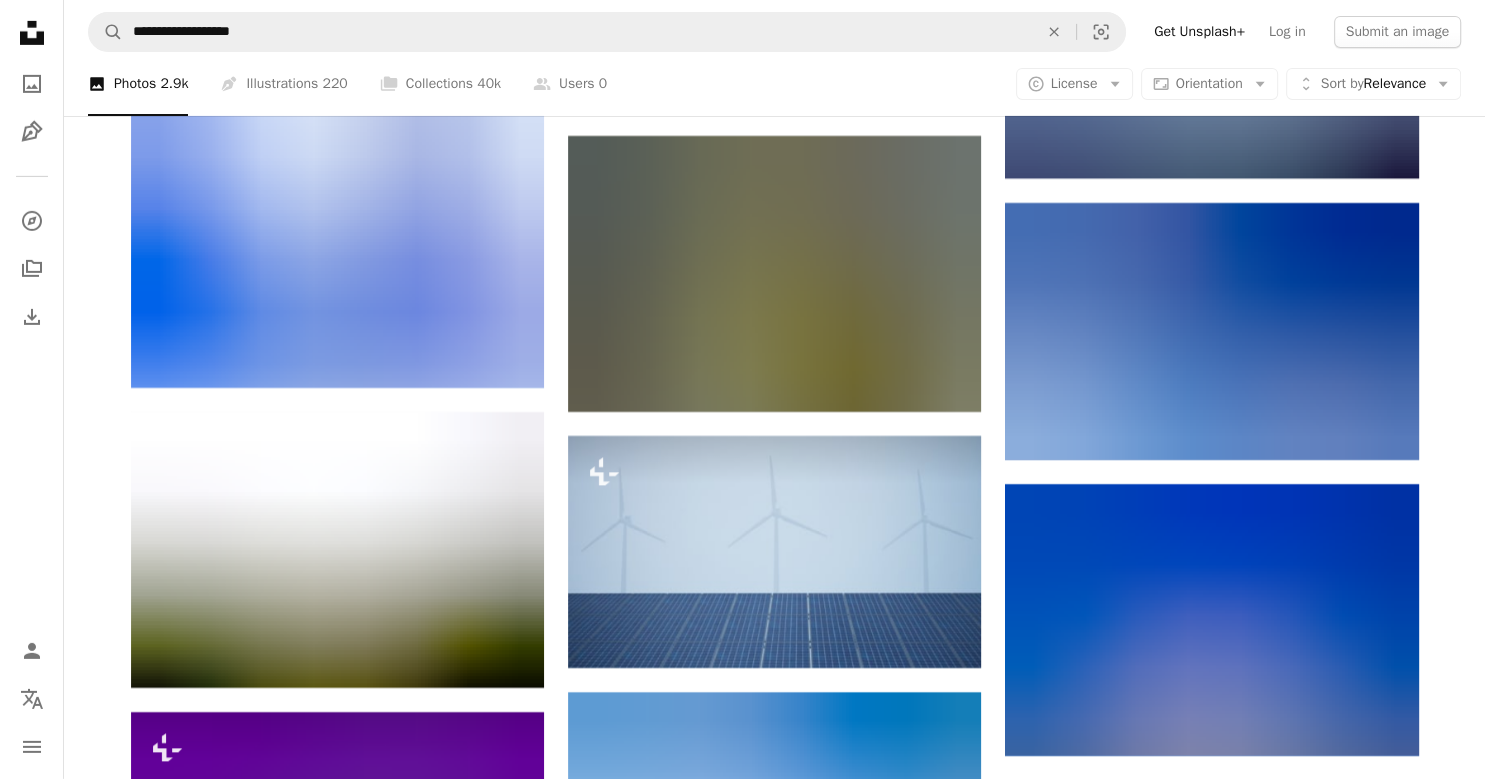scroll, scrollTop: 14372, scrollLeft: 0, axis: vertical 